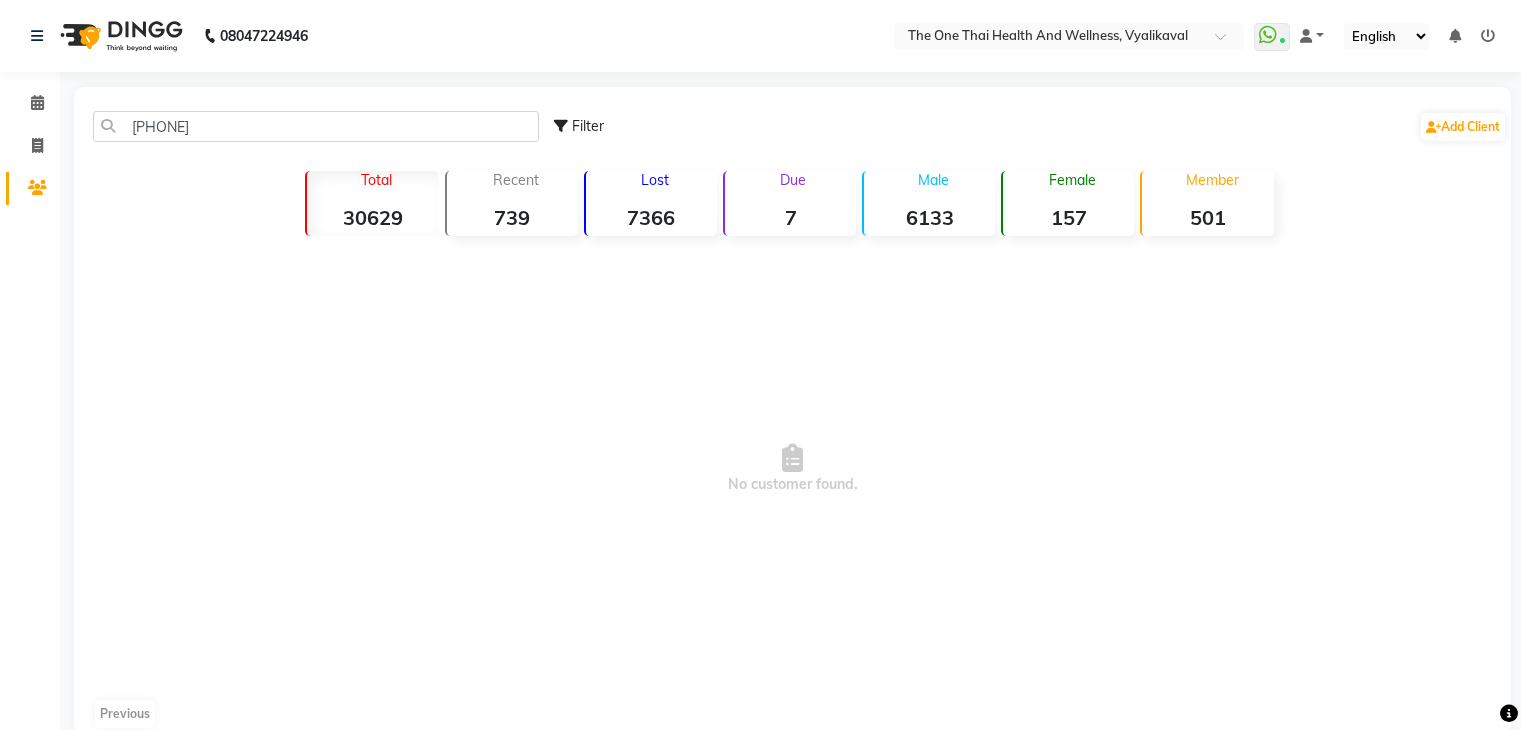 scroll, scrollTop: 34, scrollLeft: 0, axis: vertical 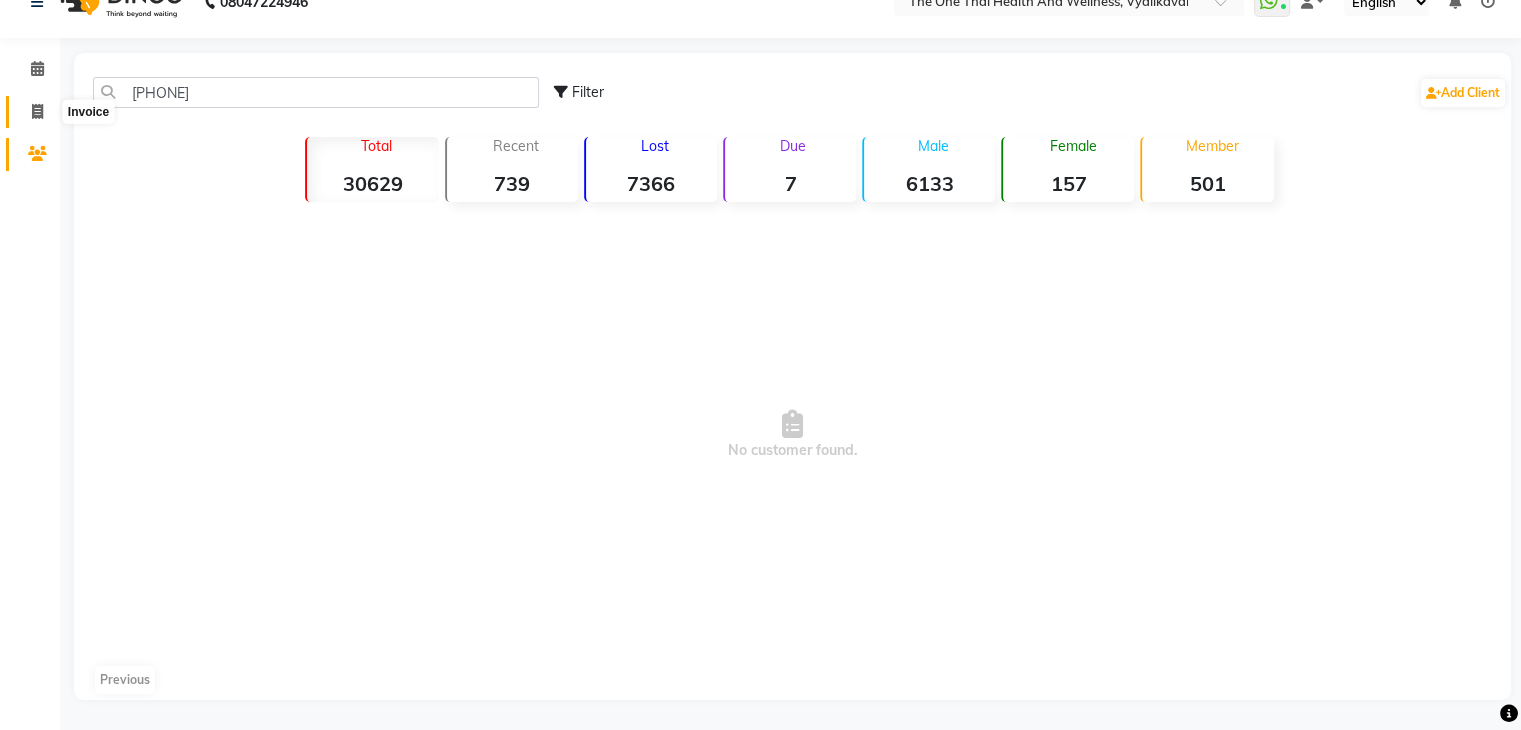 click 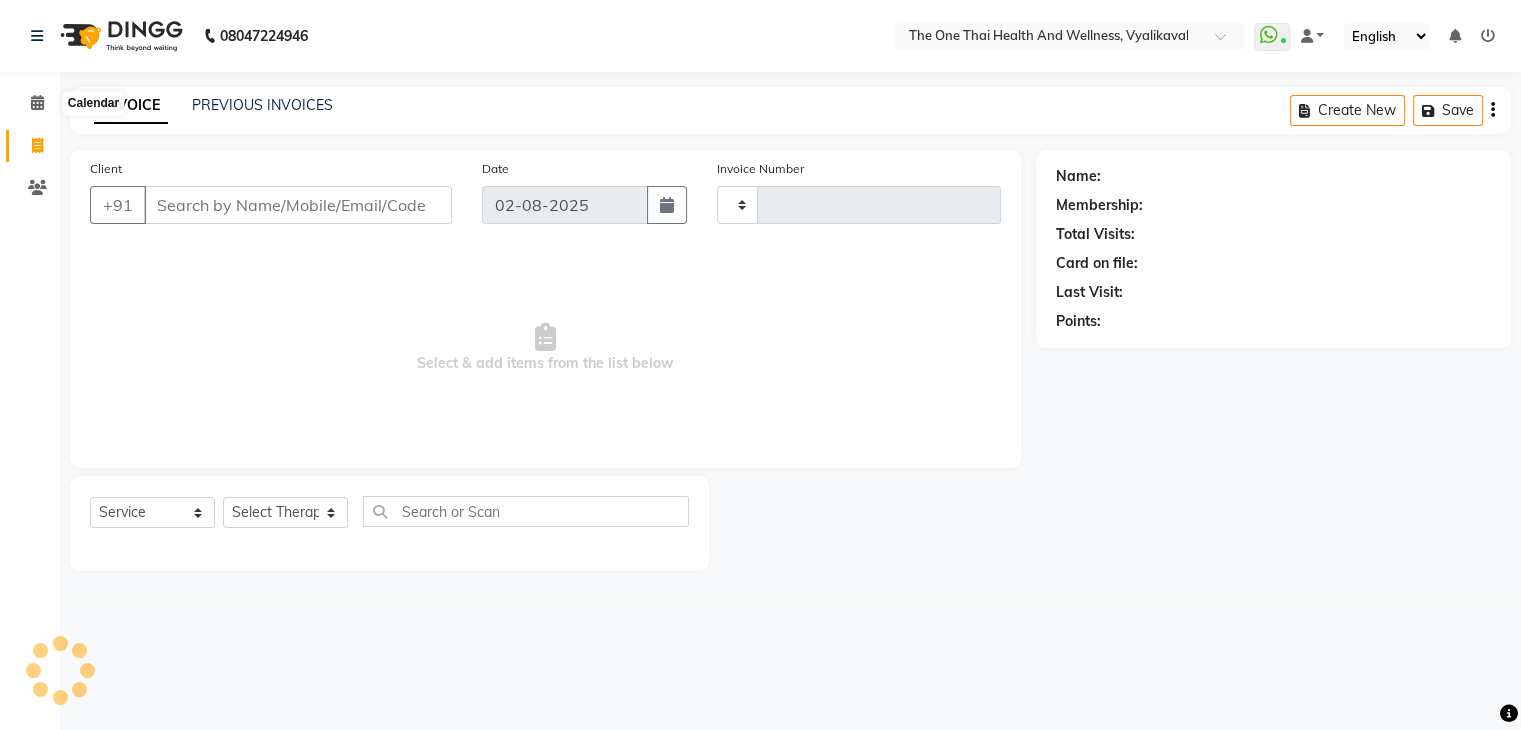 scroll, scrollTop: 0, scrollLeft: 0, axis: both 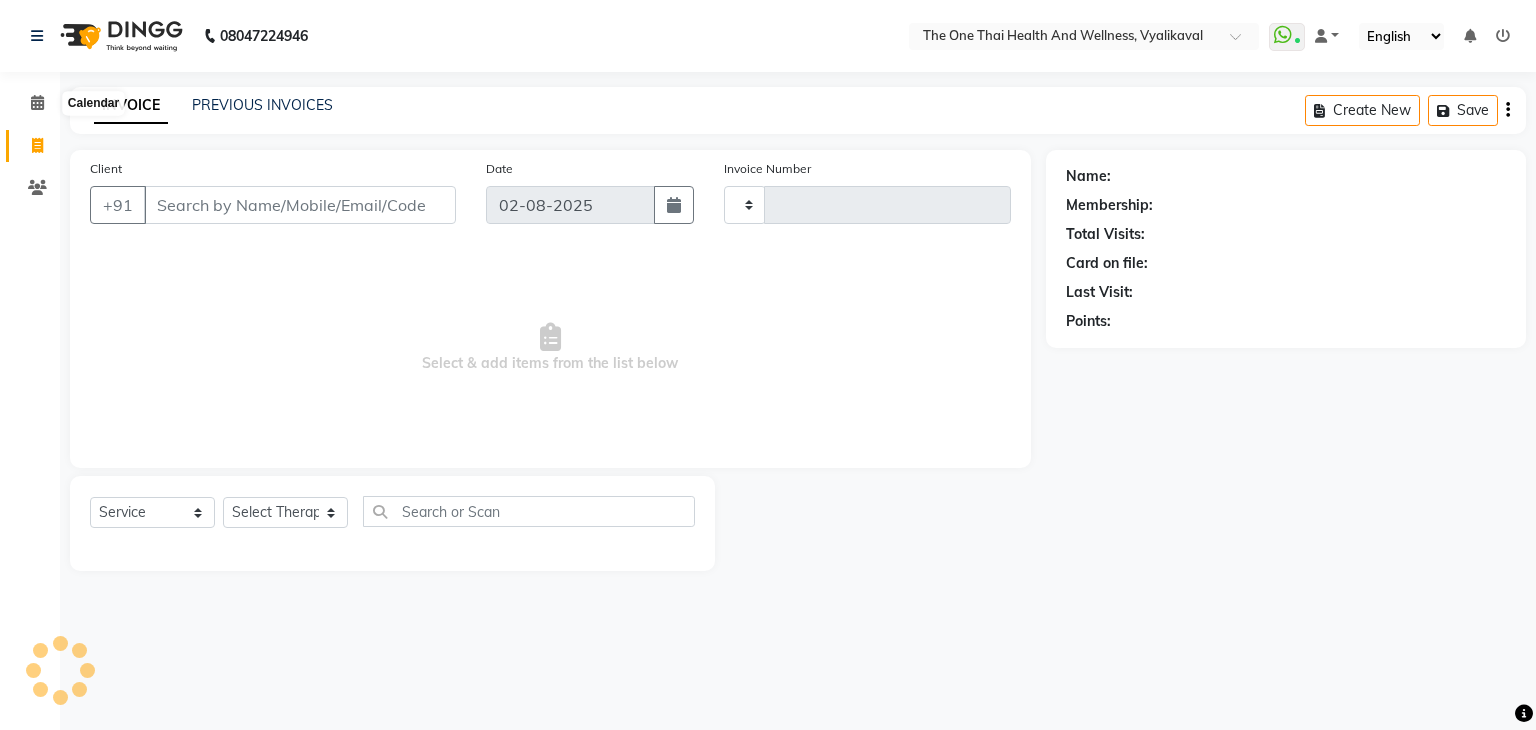 type on "1676" 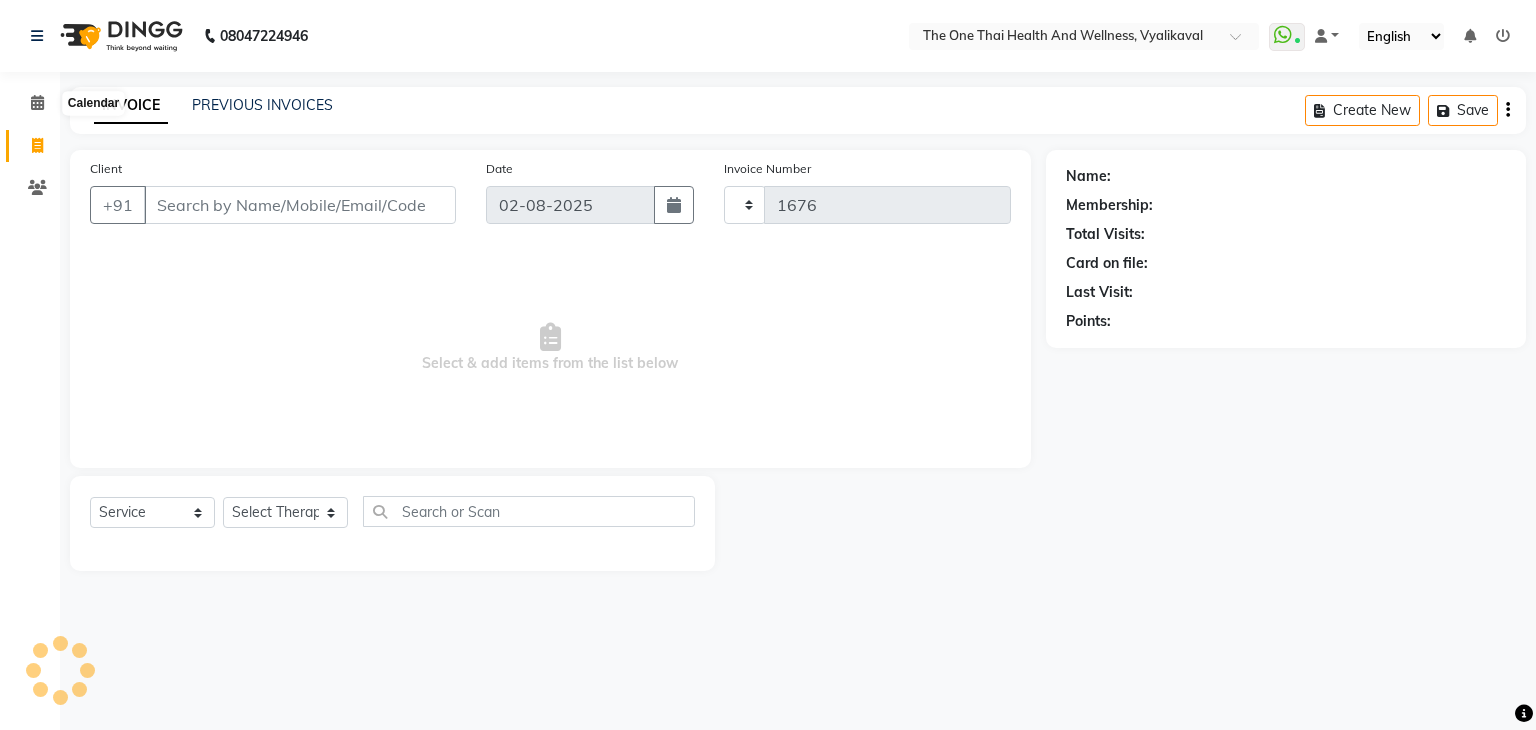 select on "5972" 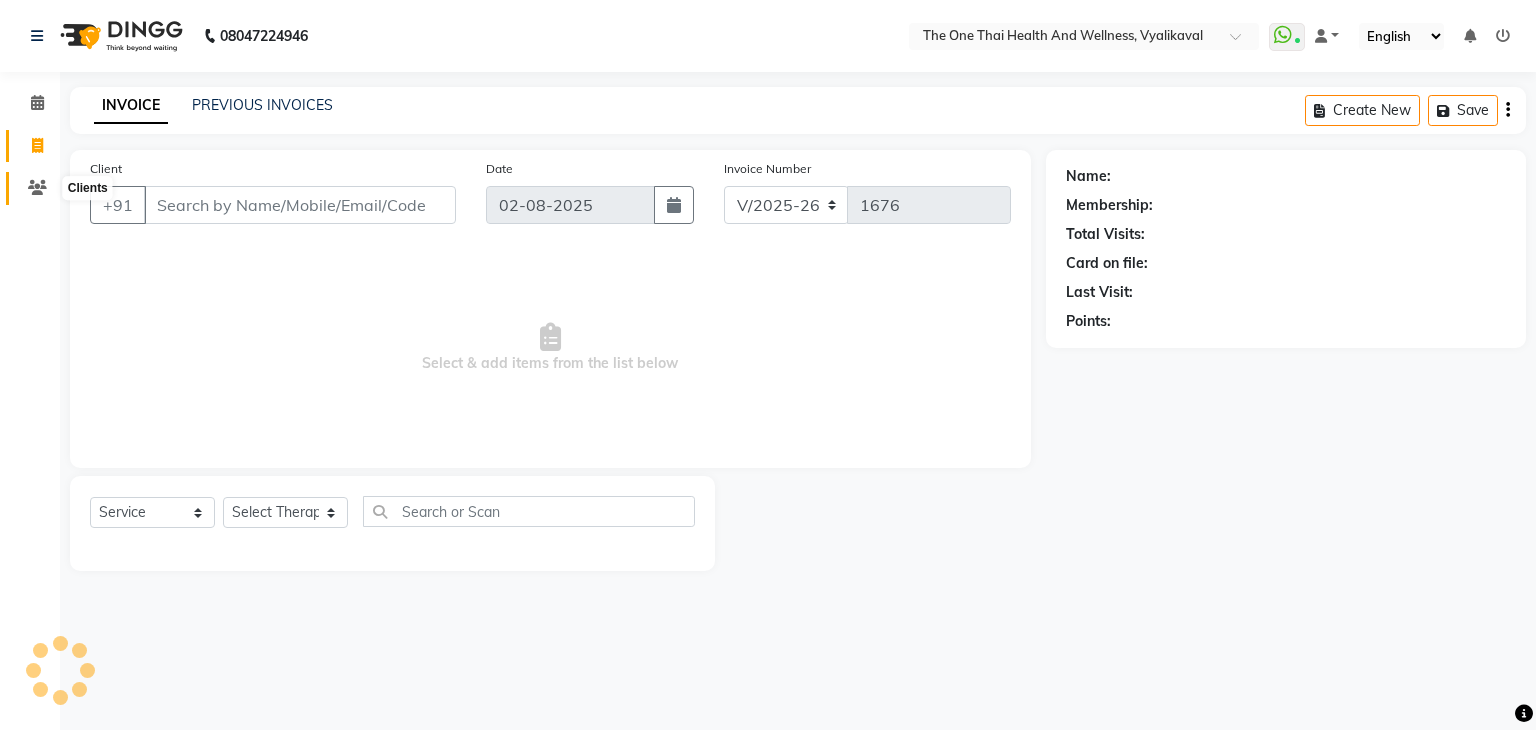 click 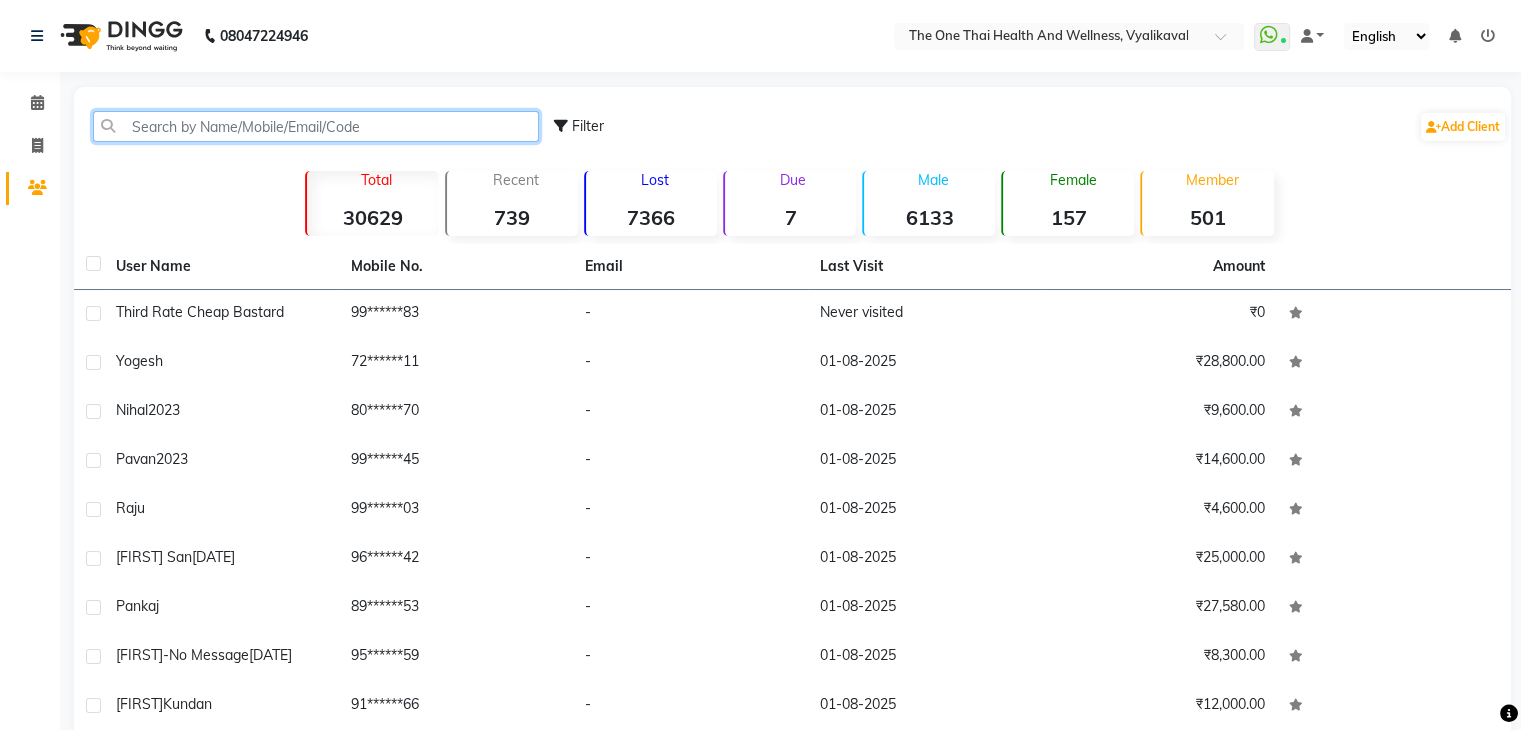 click 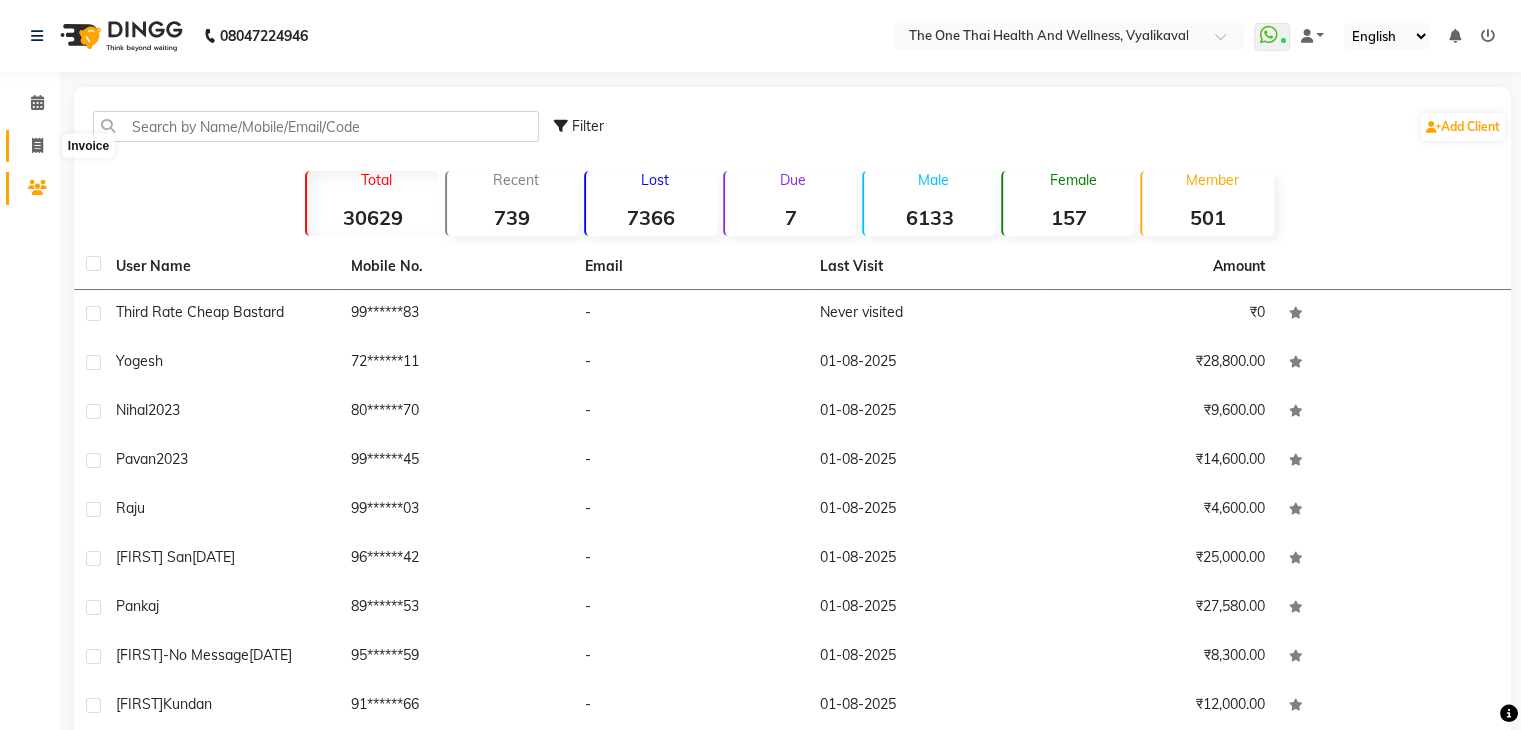 click 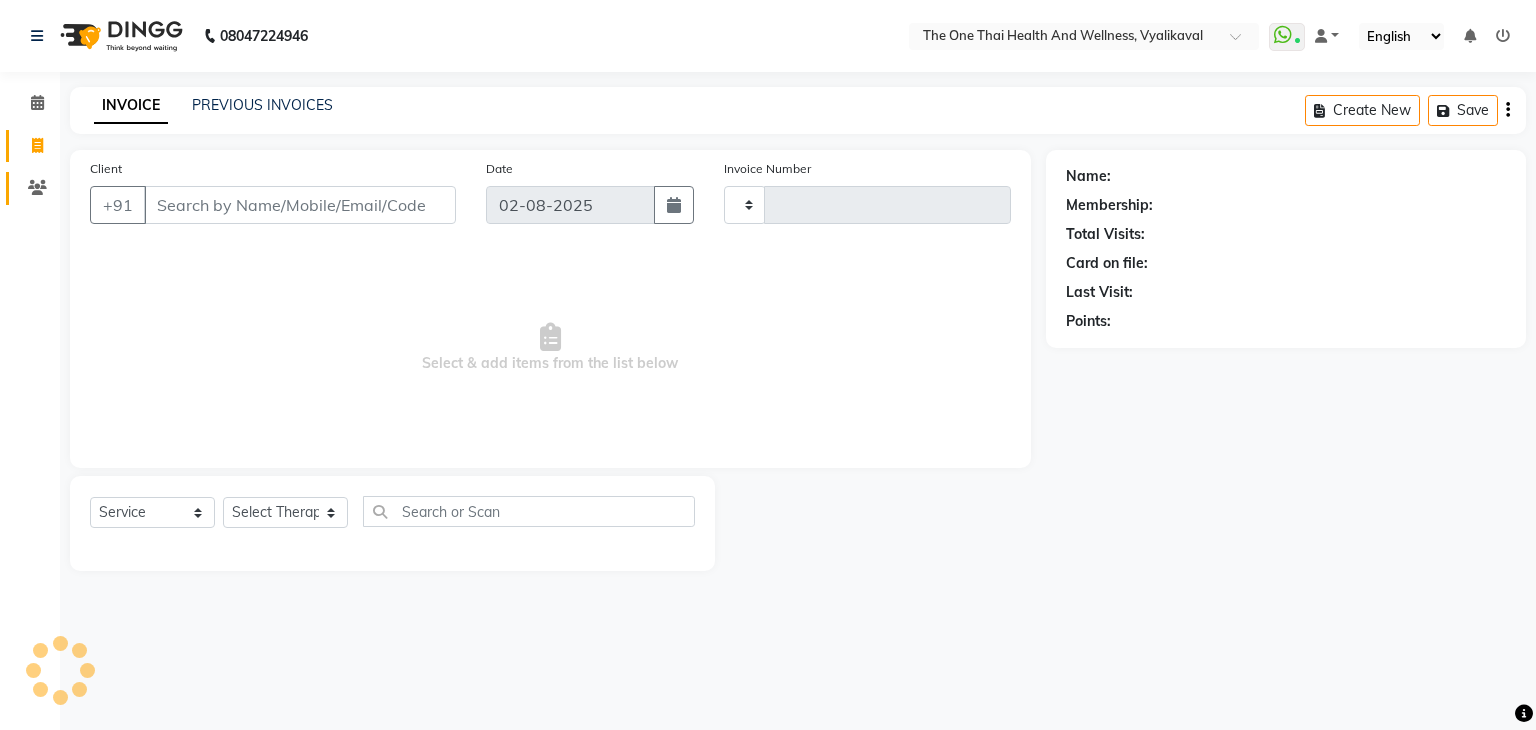 type on "1676" 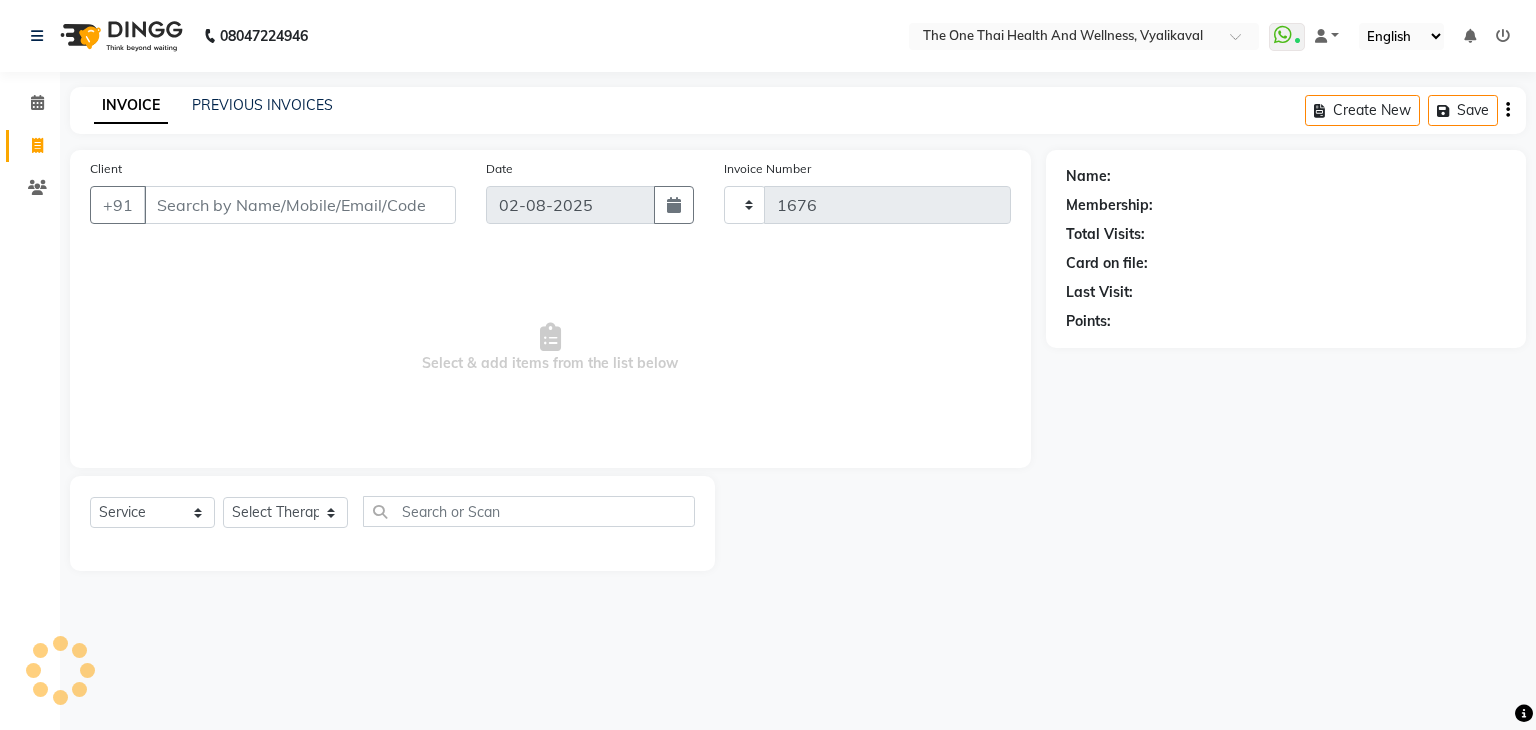 select on "5972" 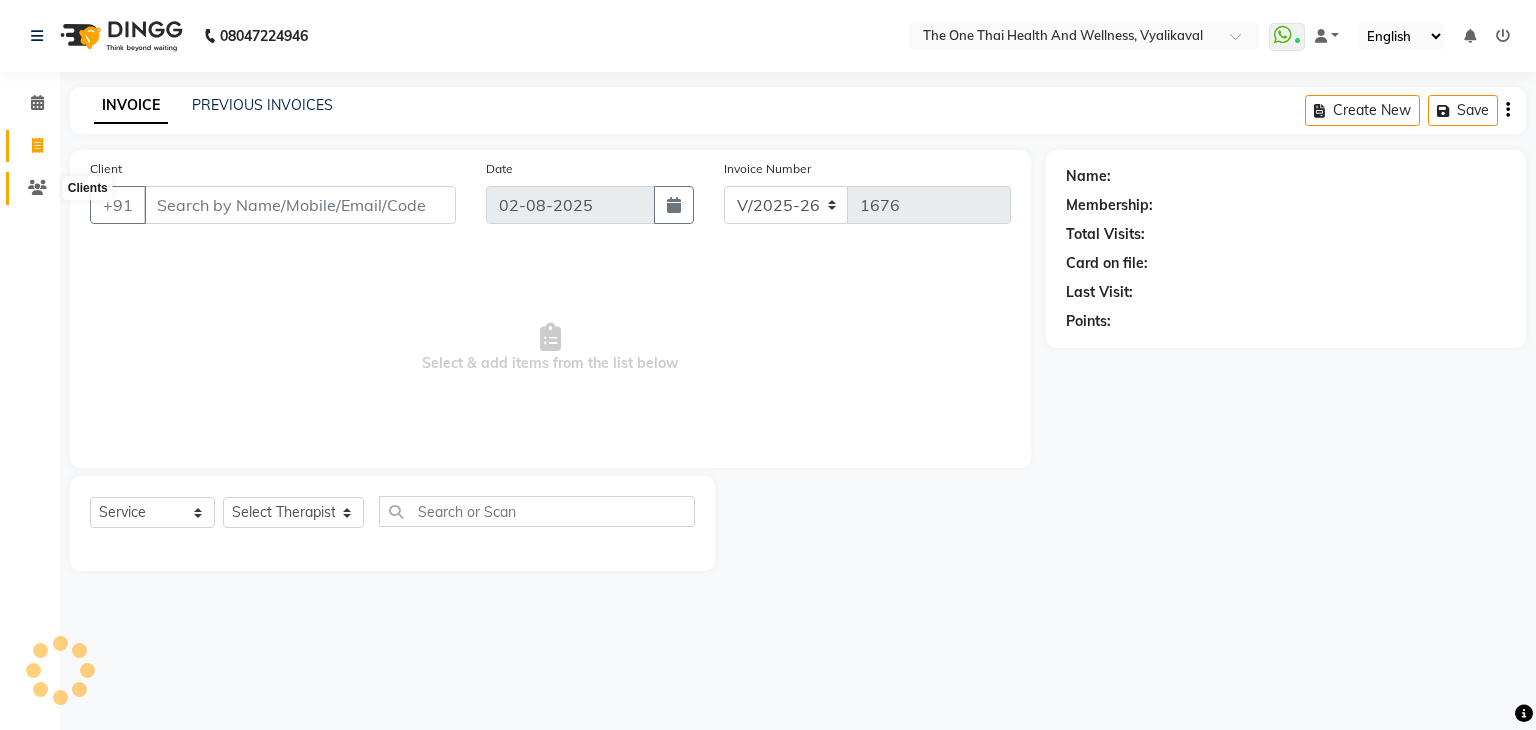 click 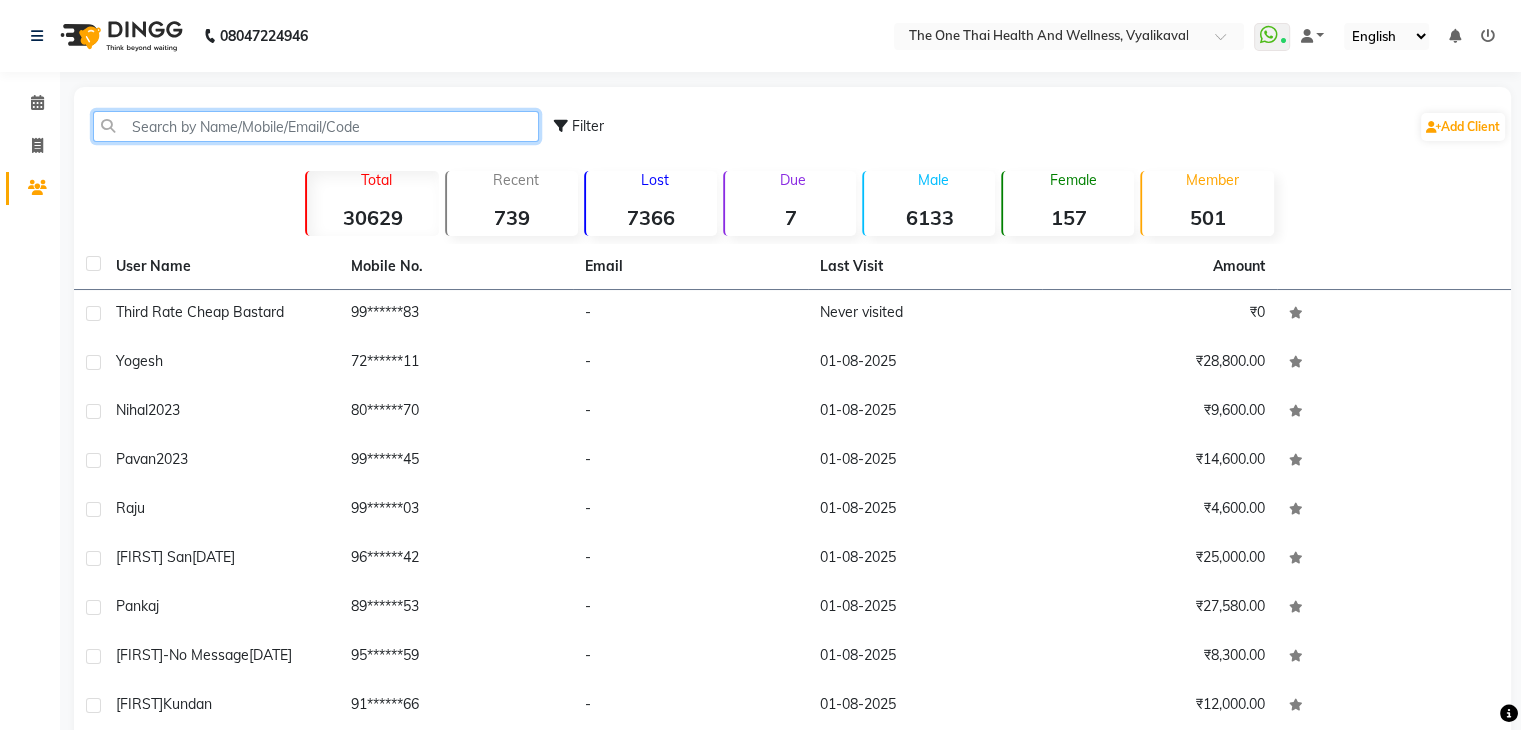 click 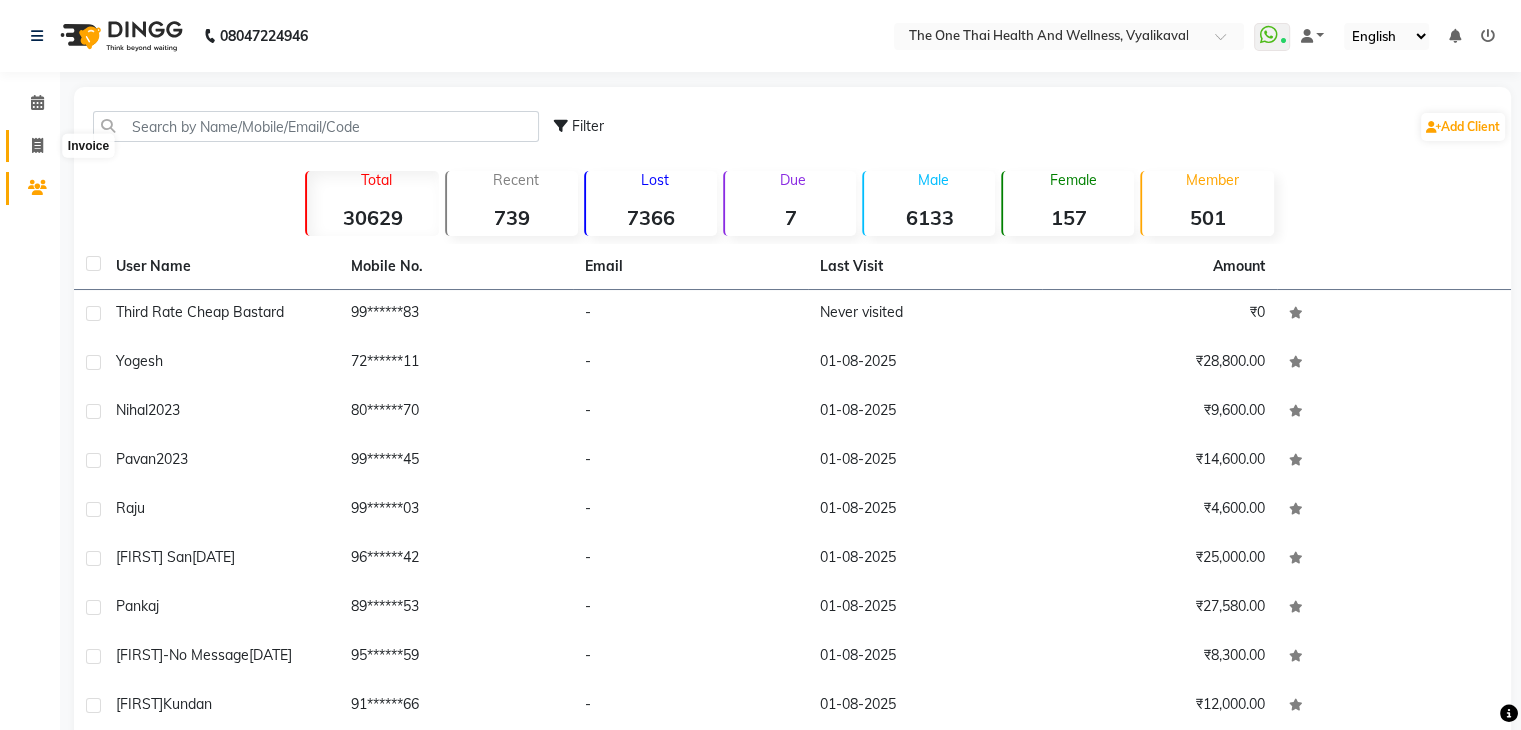 click 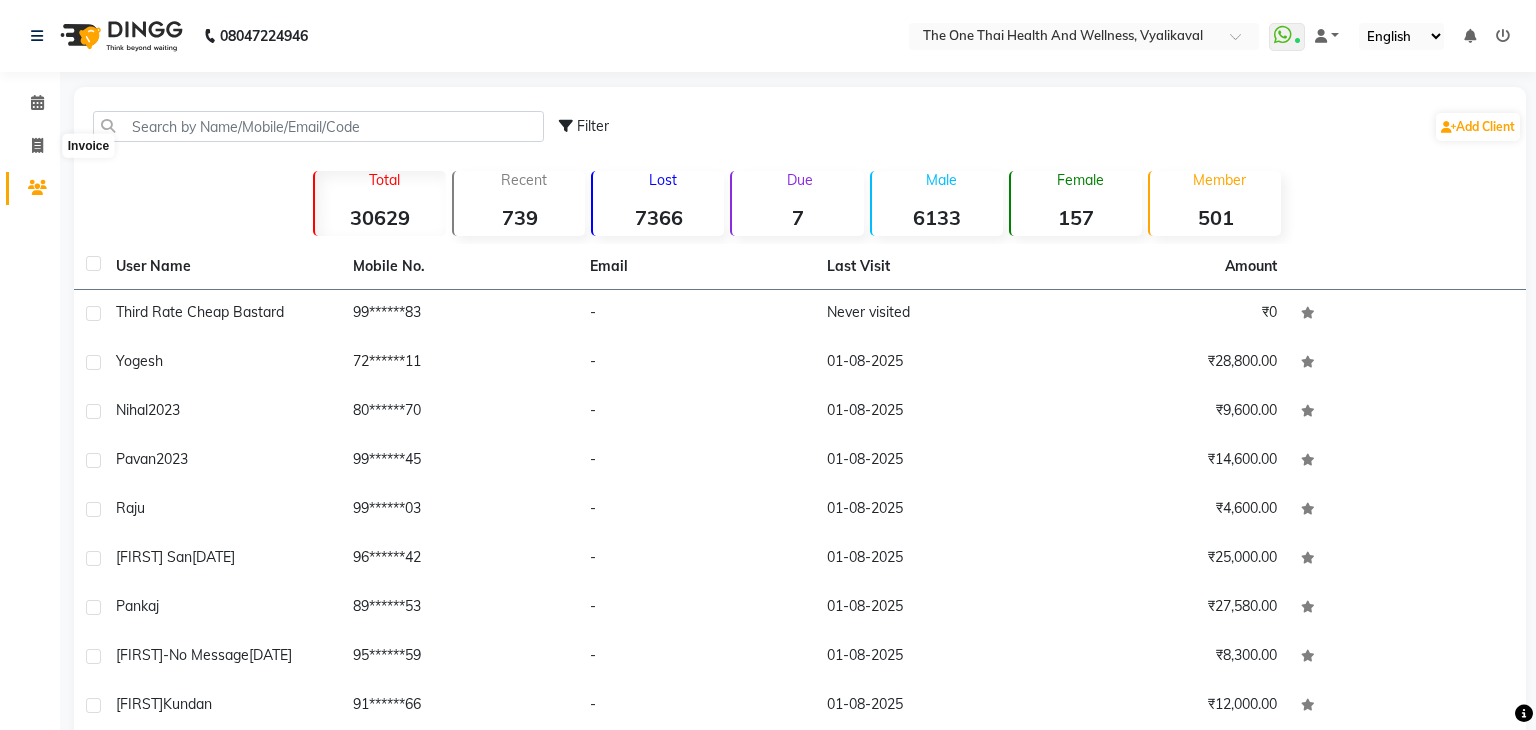 select on "5972" 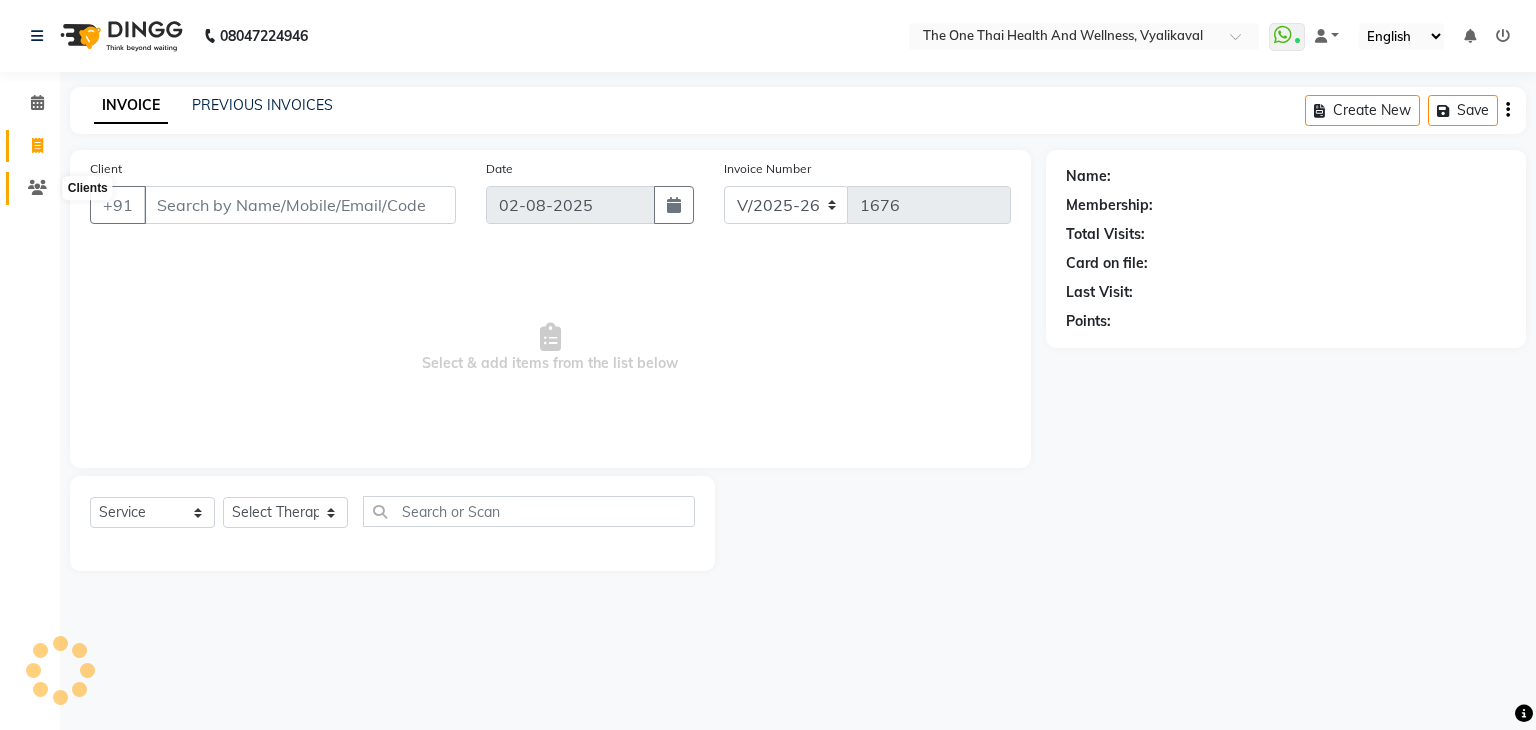 click 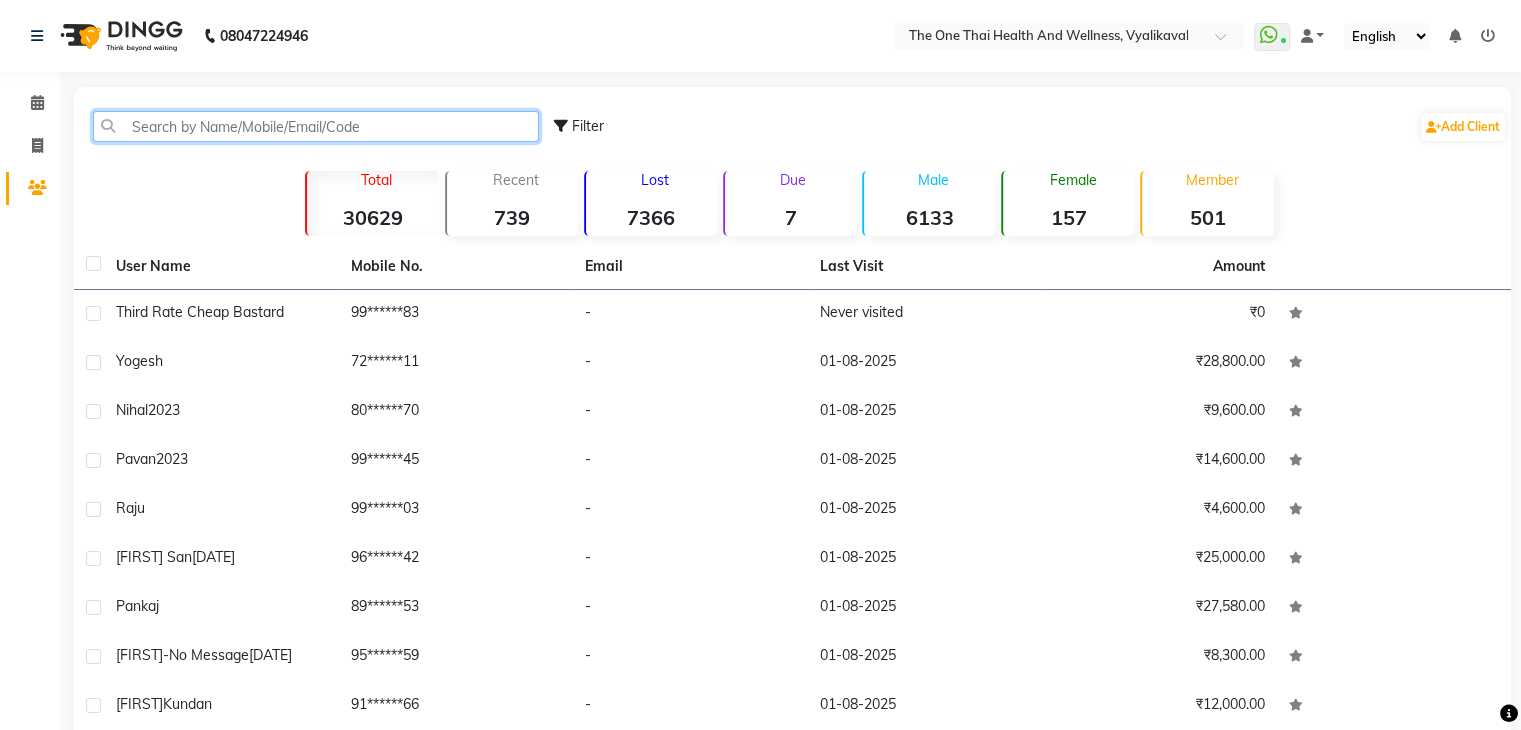 click 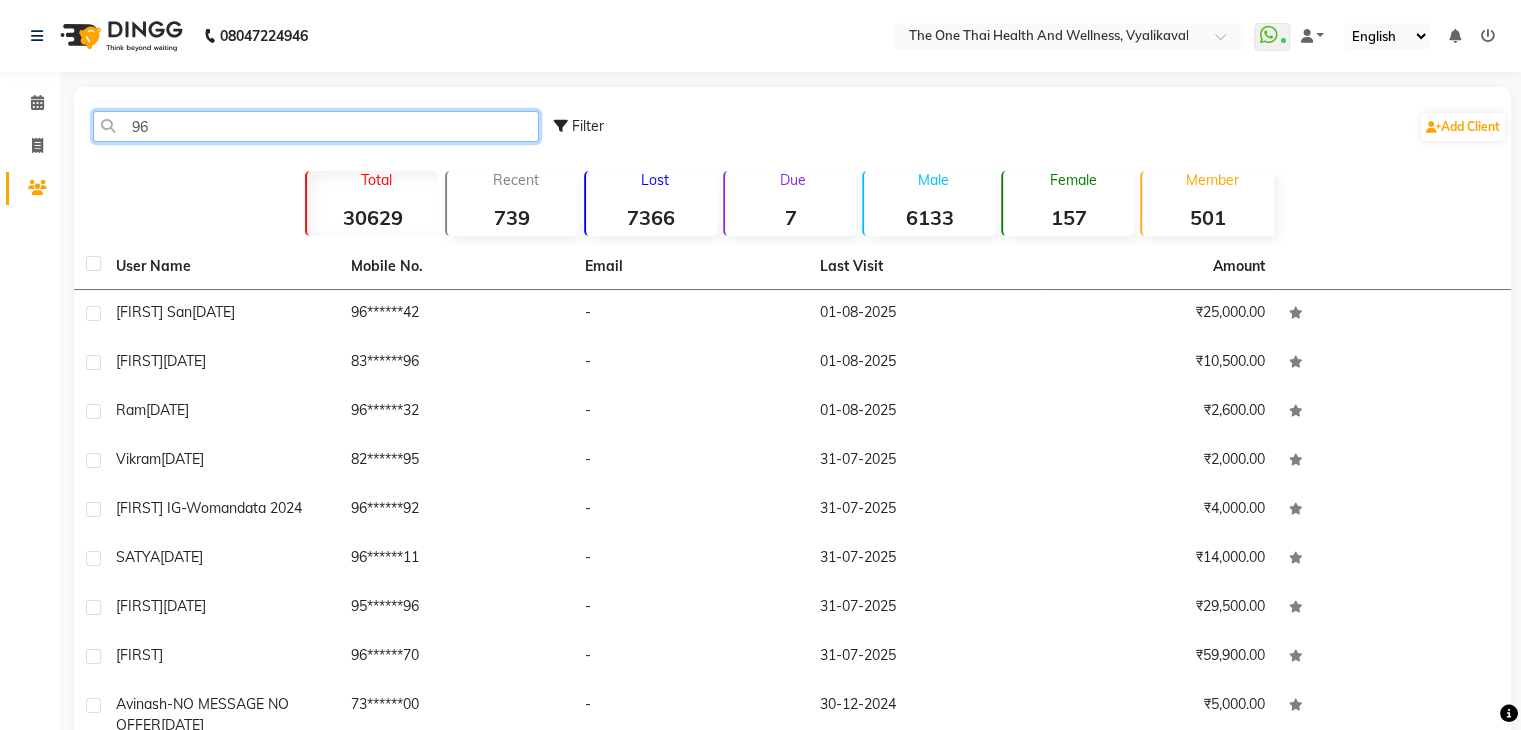 type on "9" 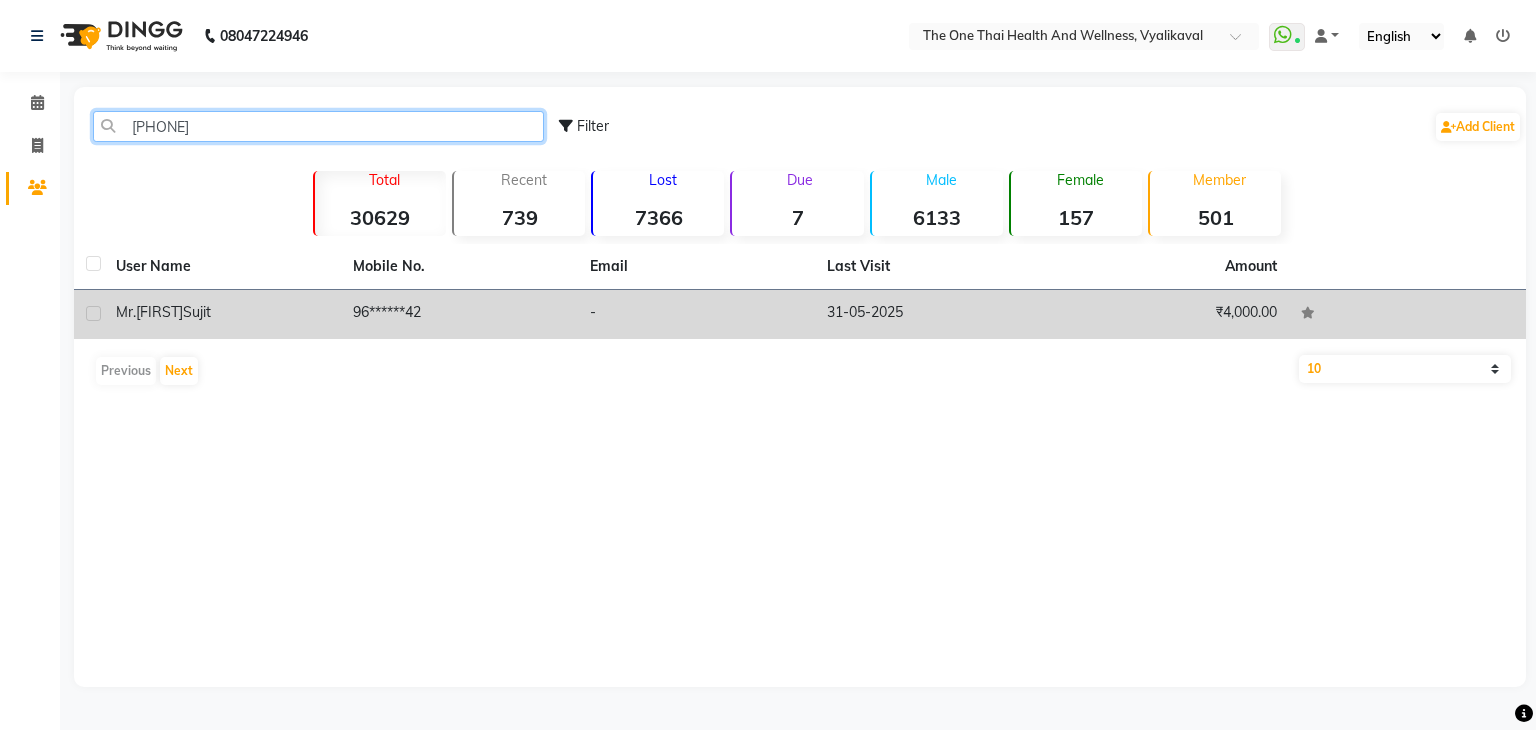 type on "[PHONE]" 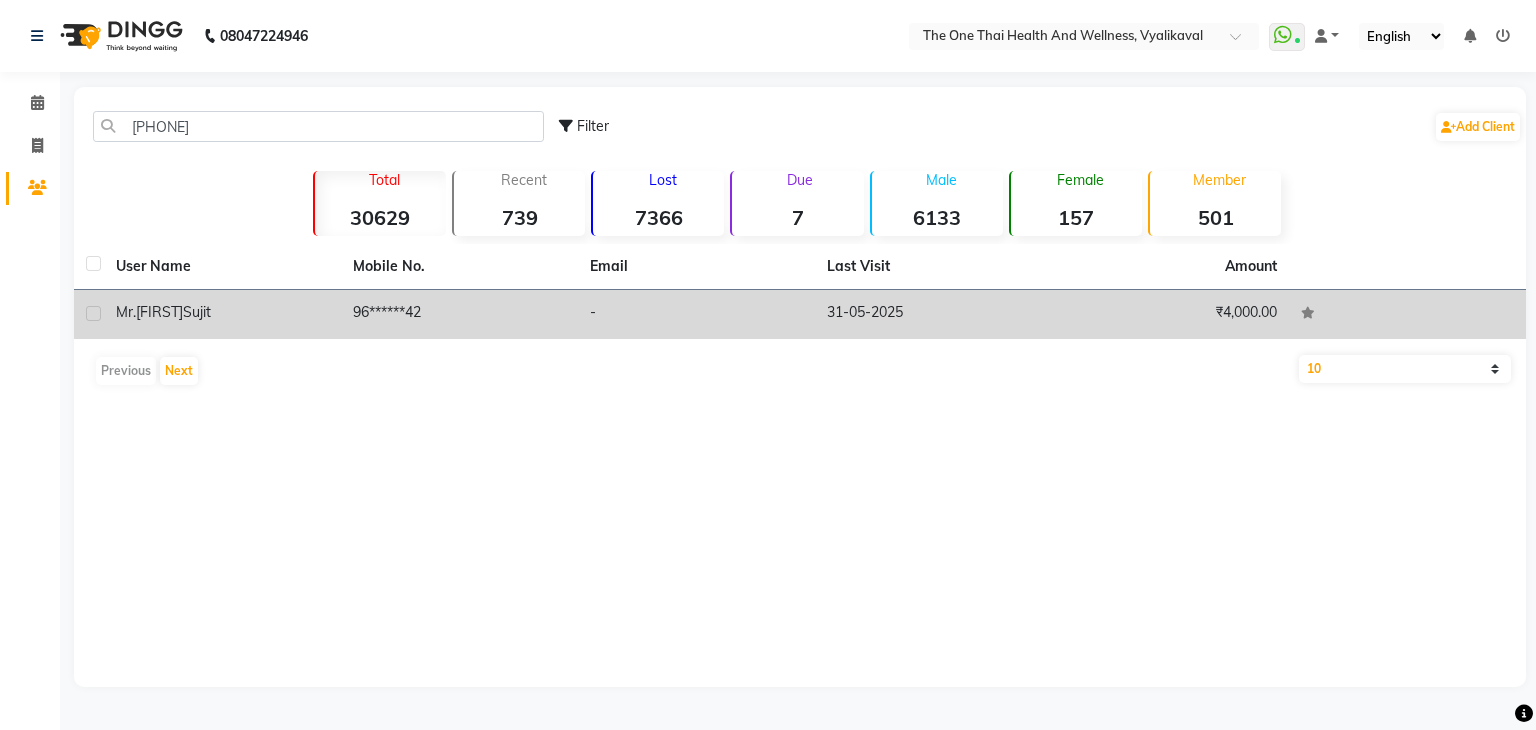 click 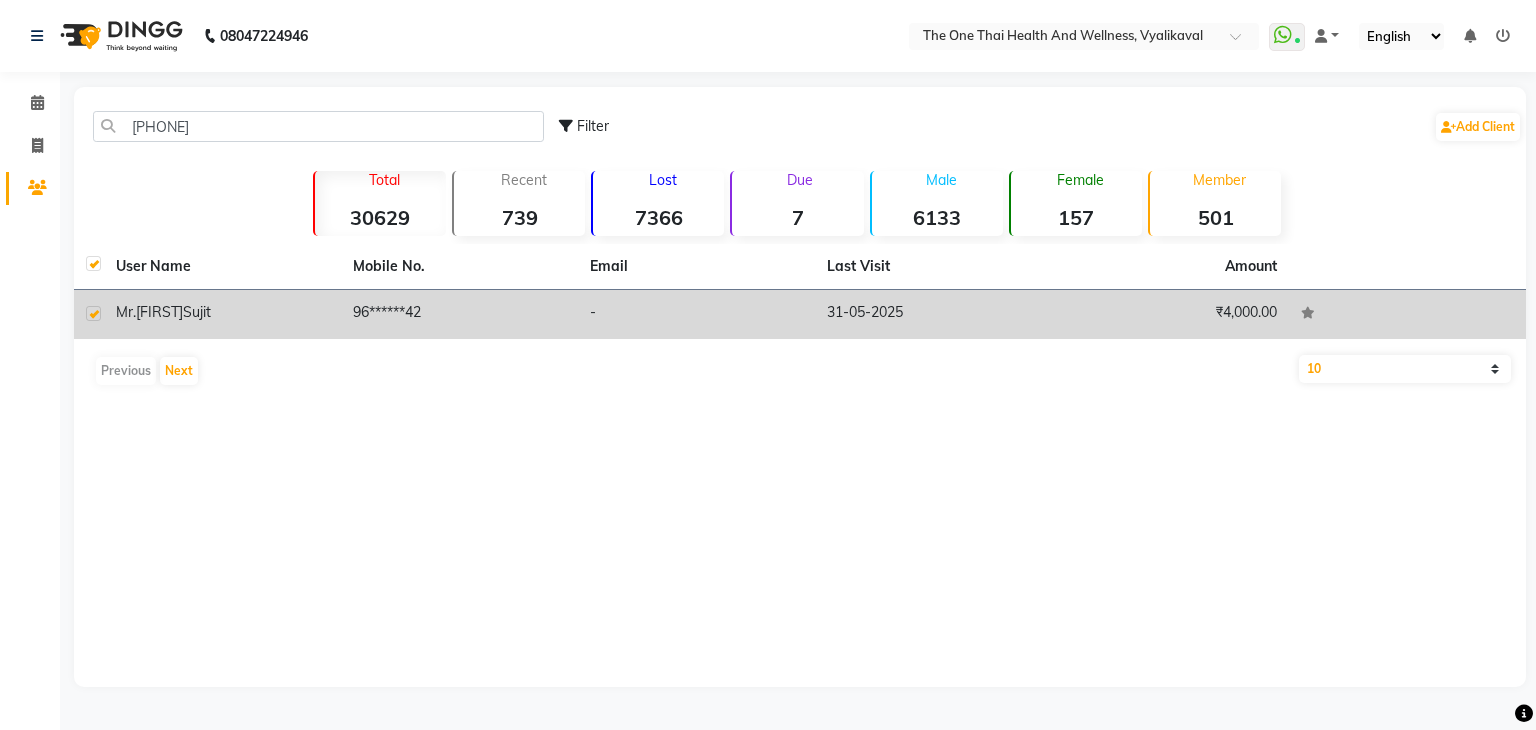 checkbox on "true" 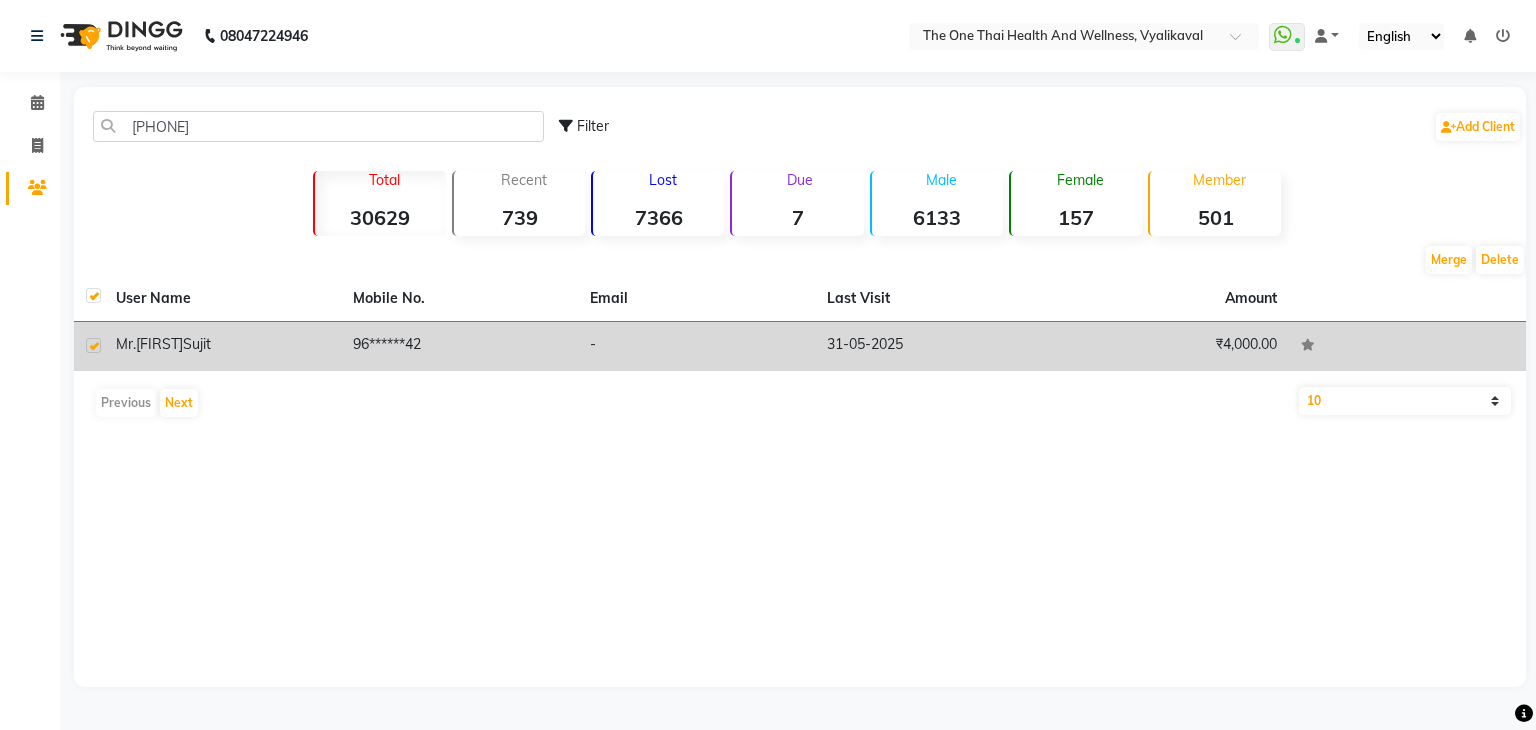 click on "Mr.[FIRST]" 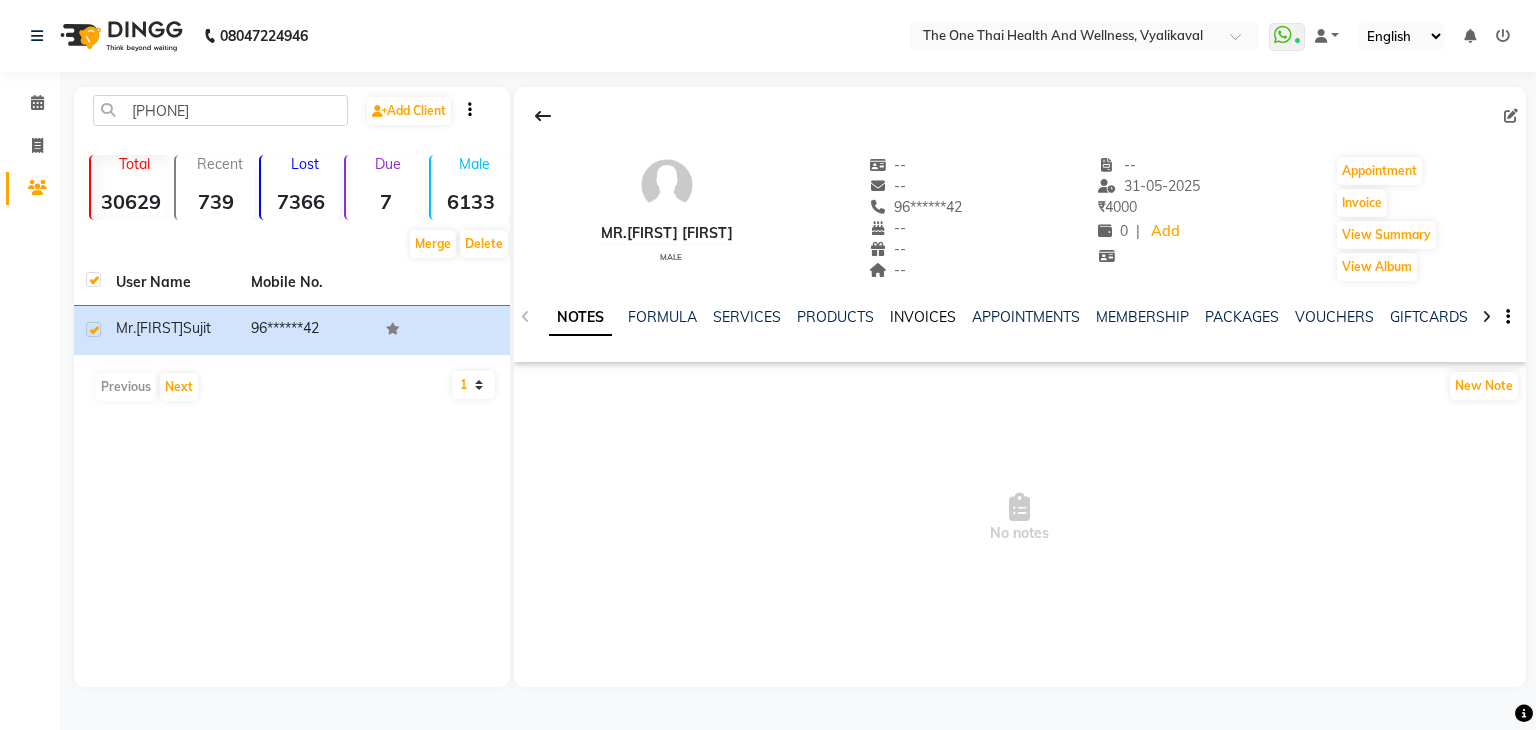 drag, startPoint x: 903, startPoint y: 301, endPoint x: 900, endPoint y: 314, distance: 13.341664 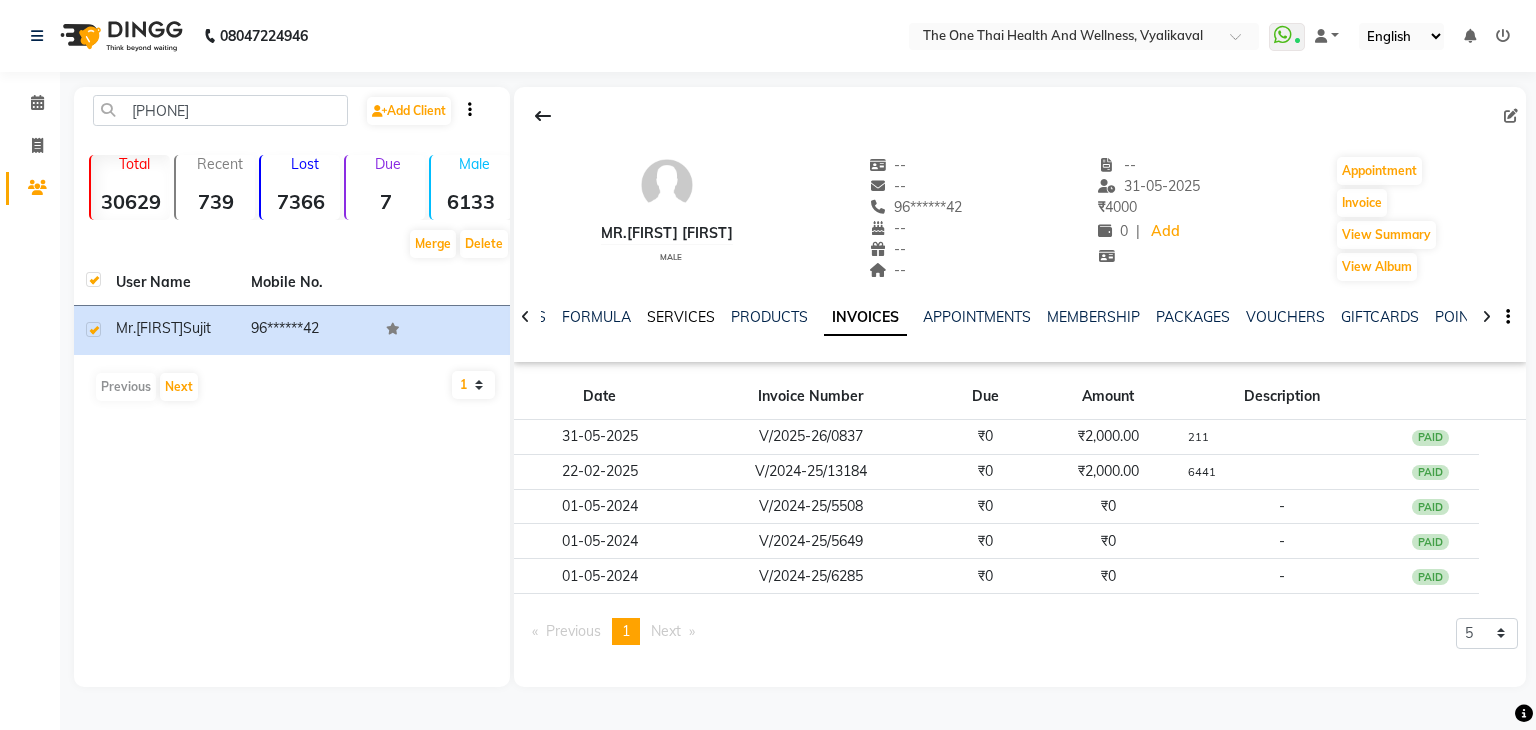 click on "SERVICES" 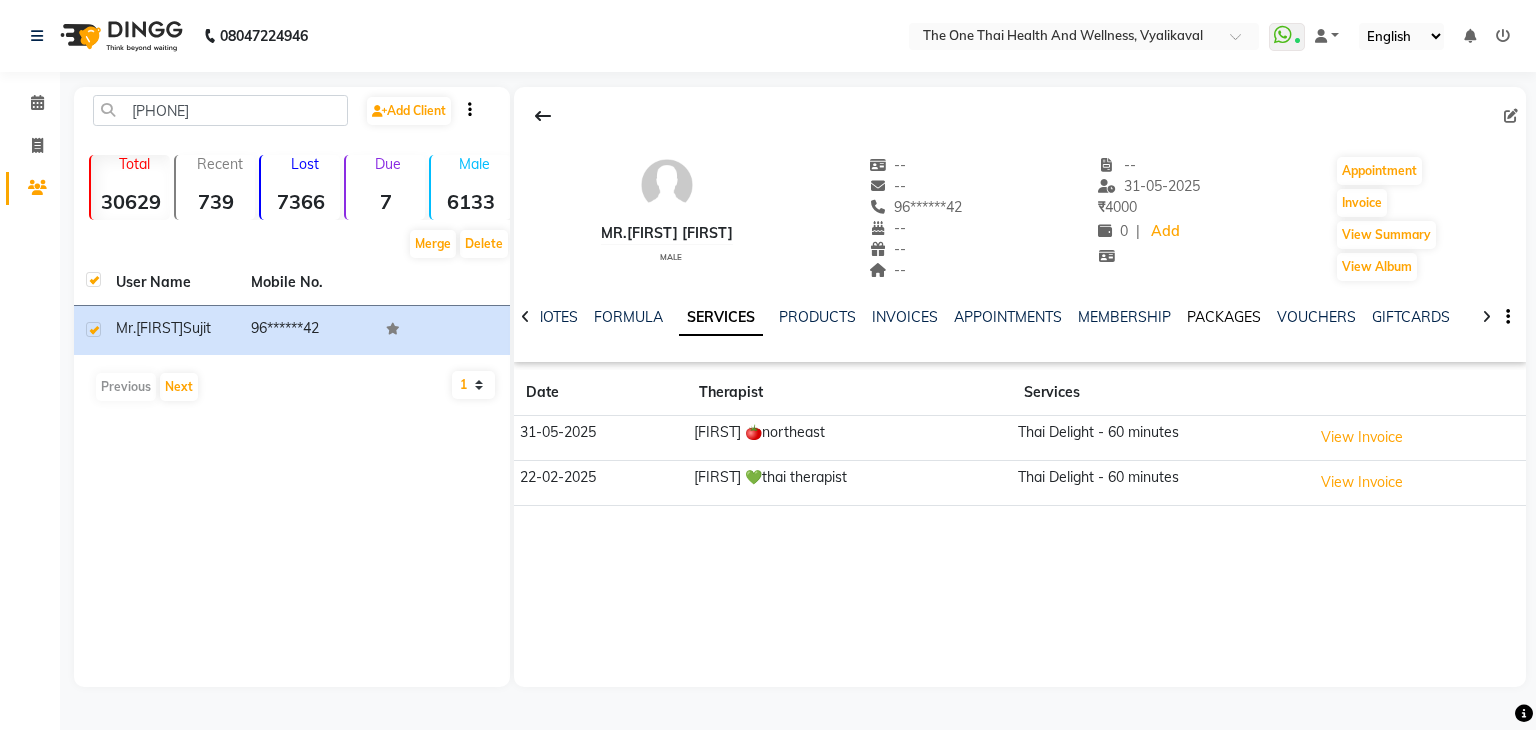 click on "PACKAGES" 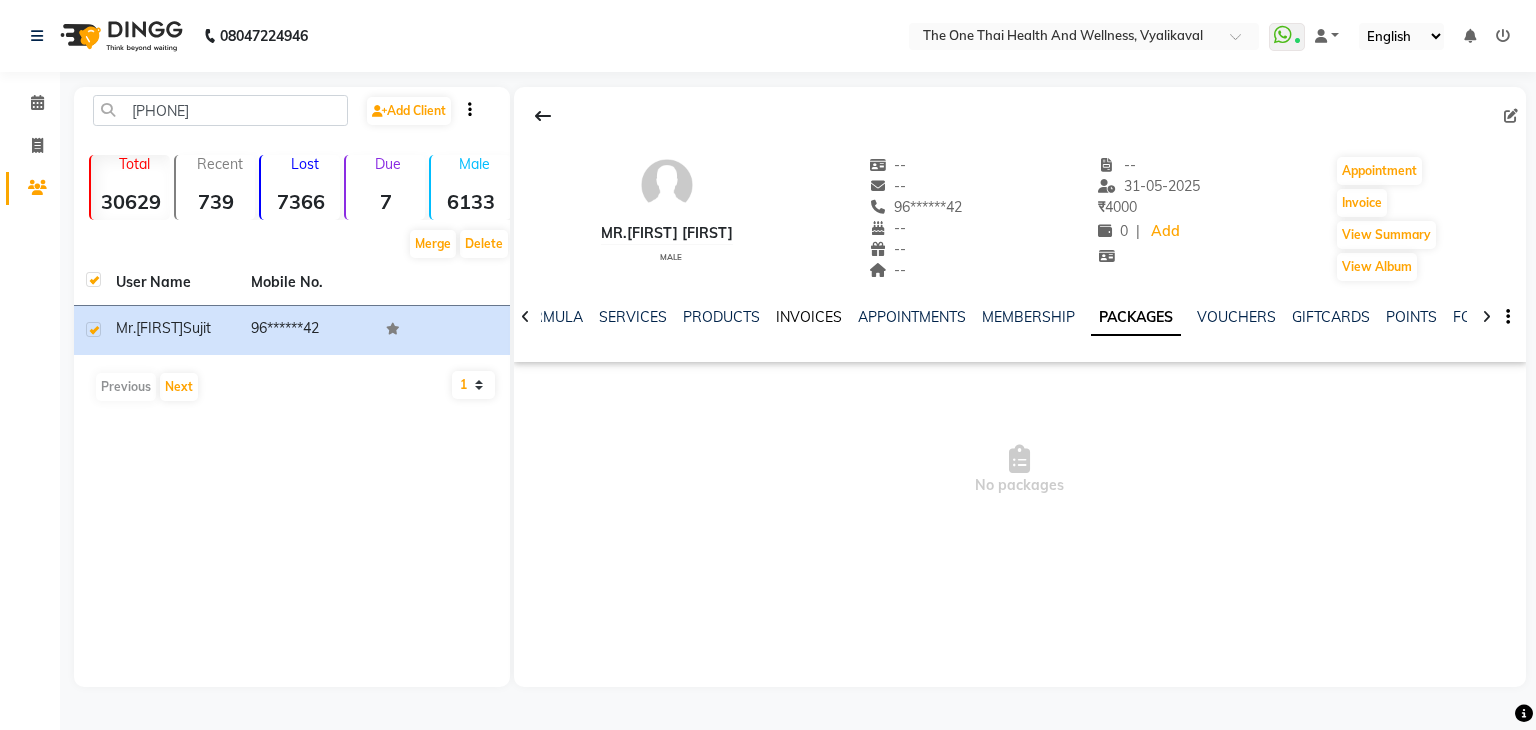 click on "INVOICES" 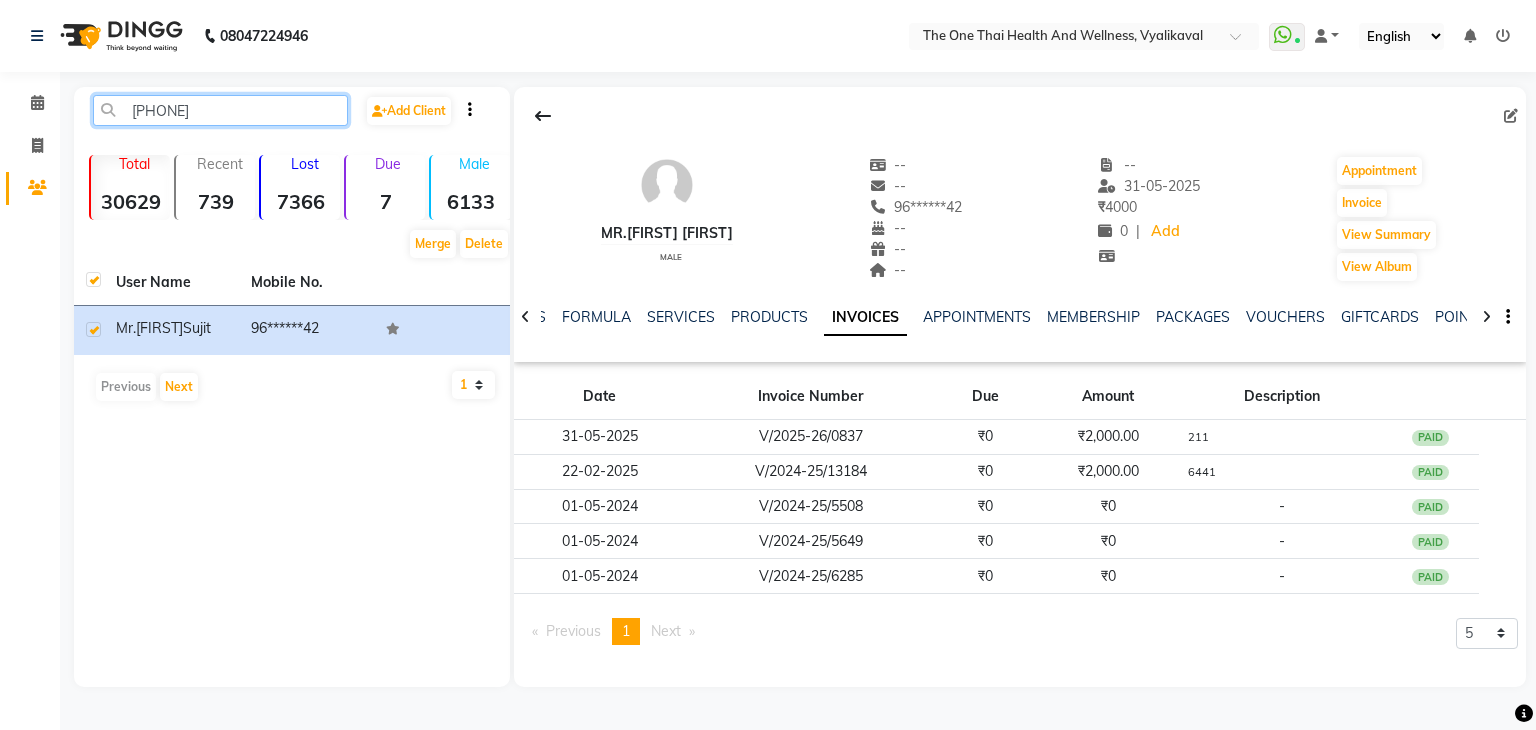 click on "[PHONE]" 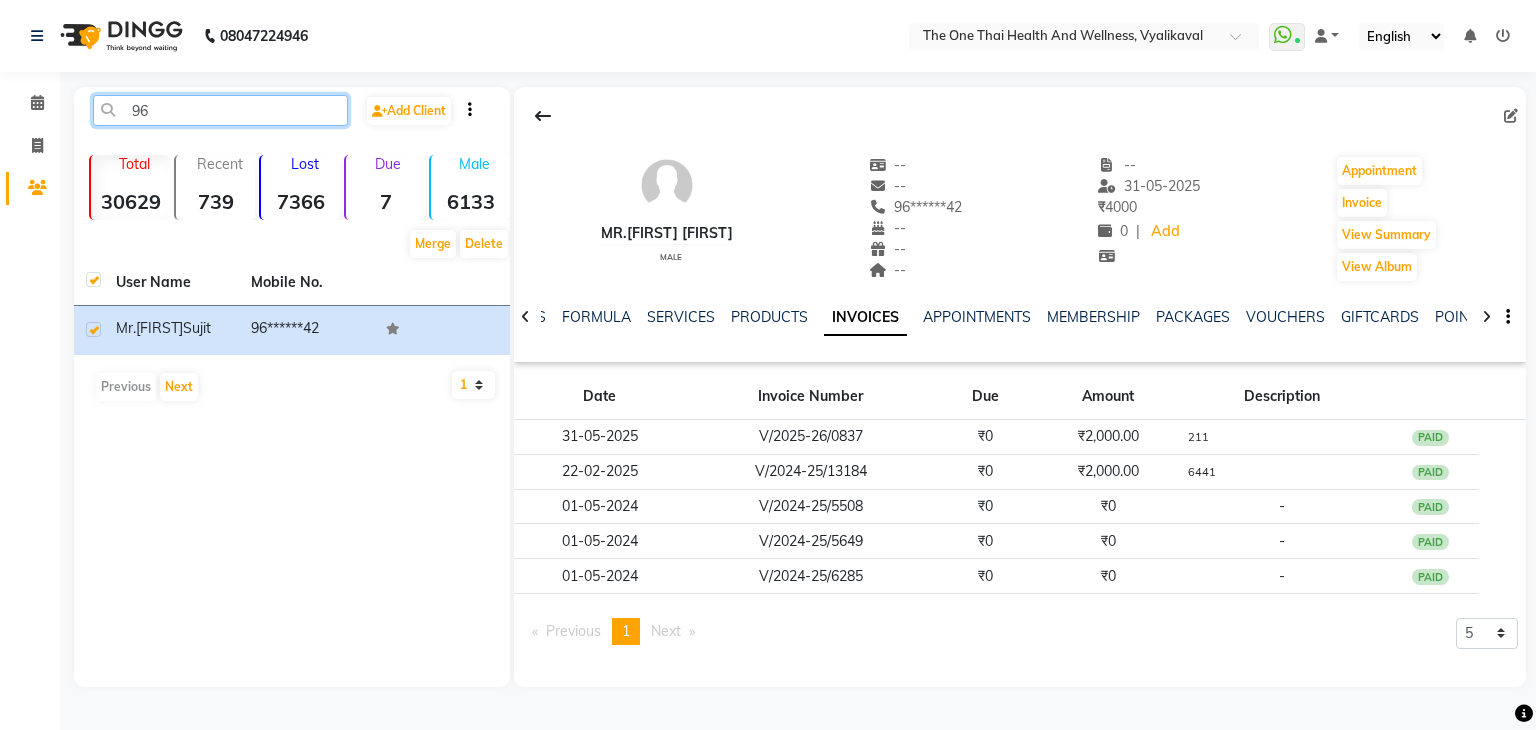 type on "9" 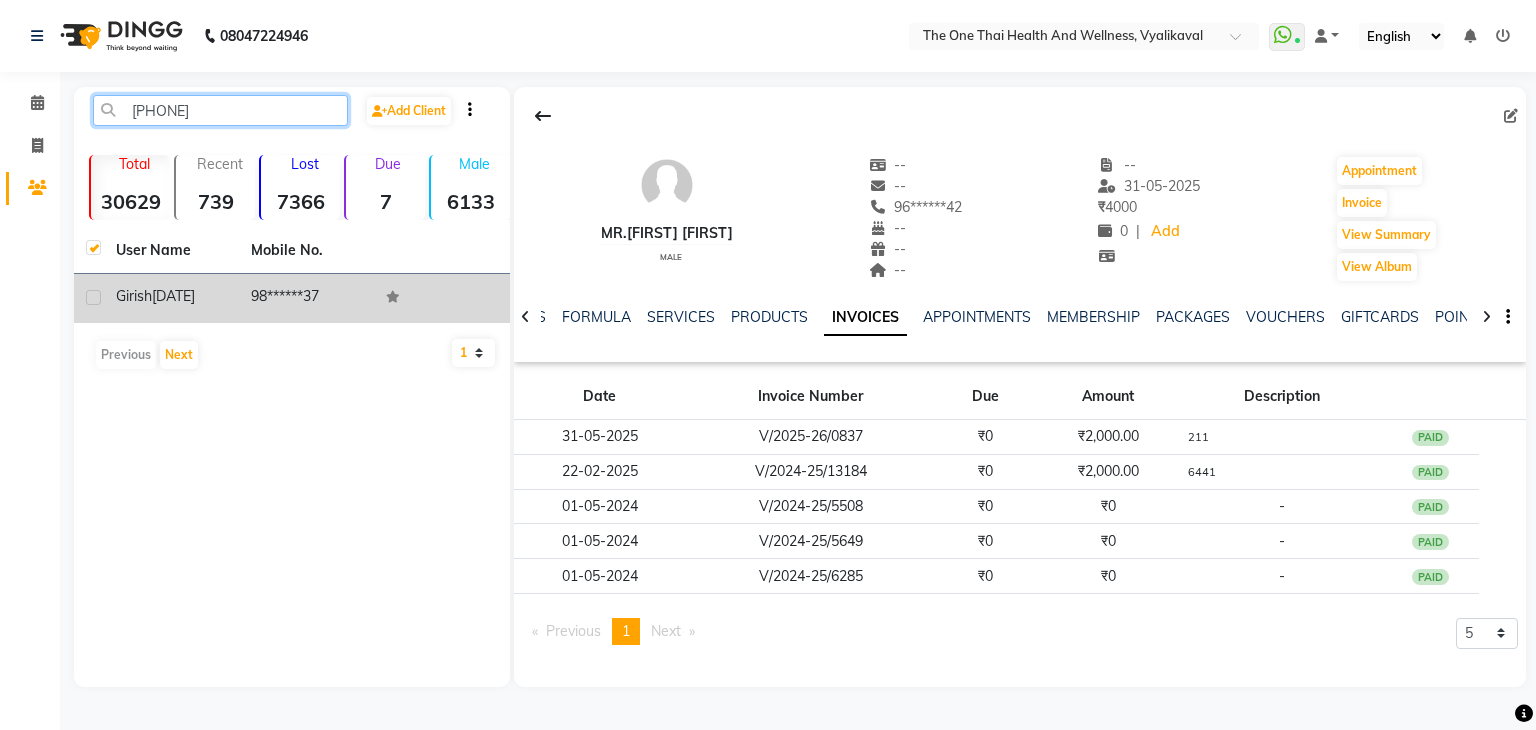 type on "[PHONE]" 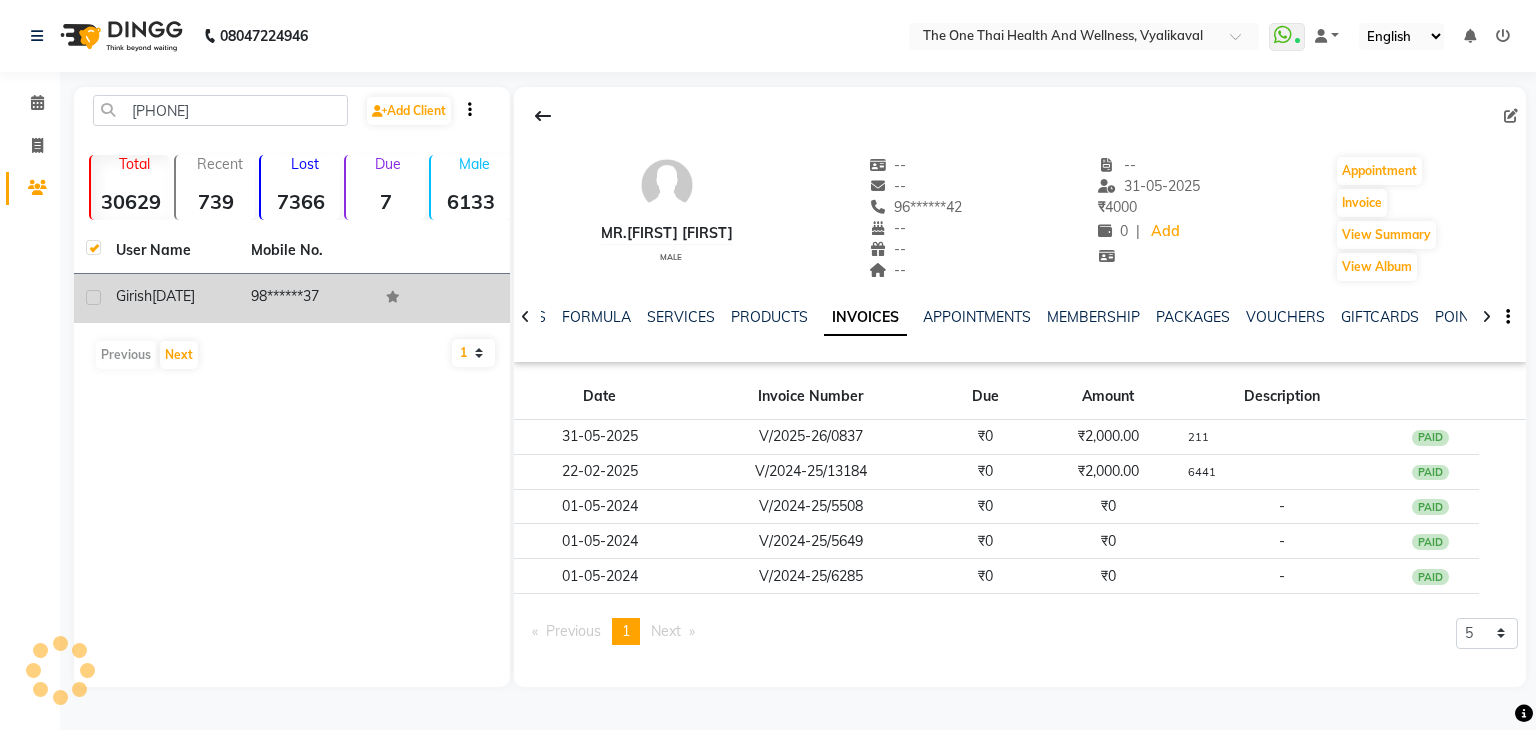 click 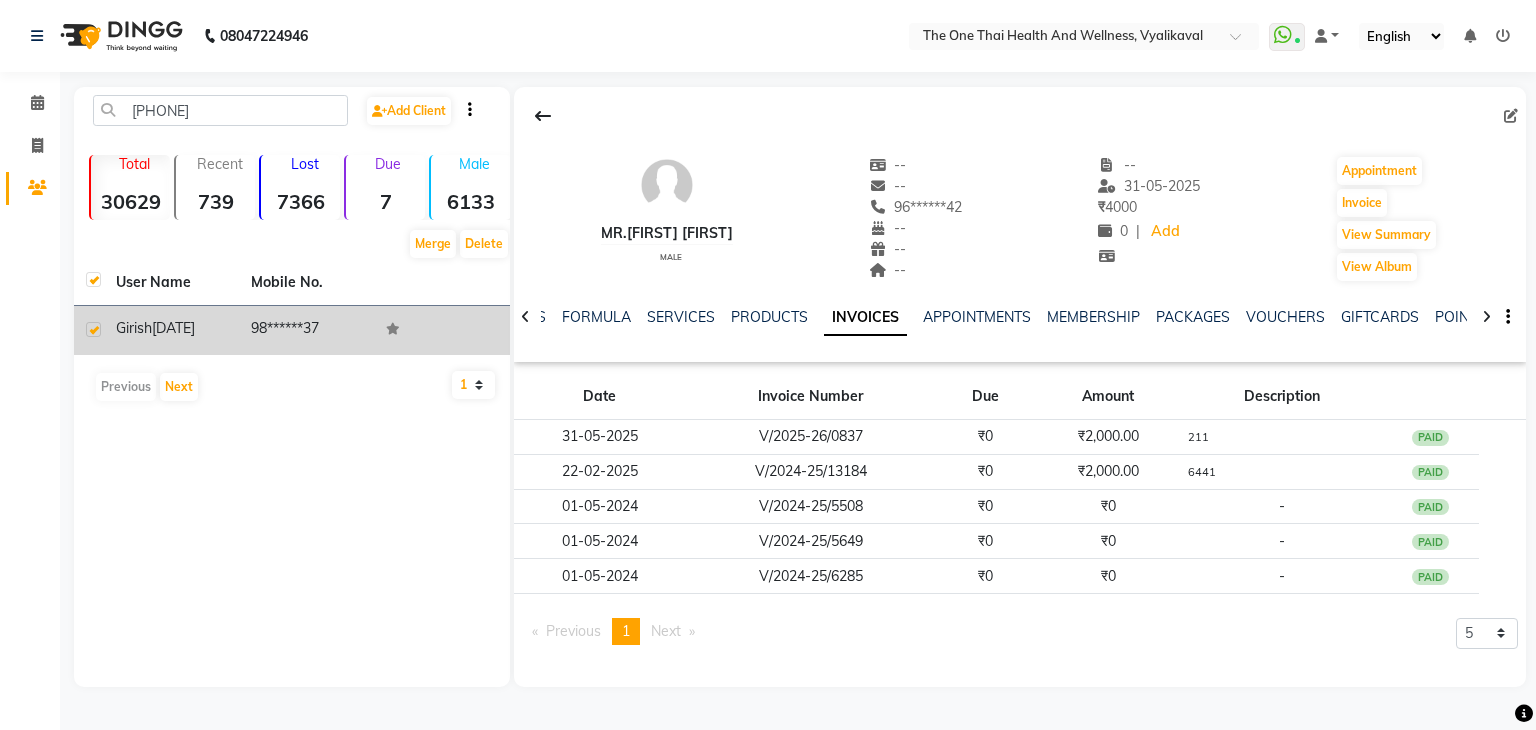 click on "[DATE]" 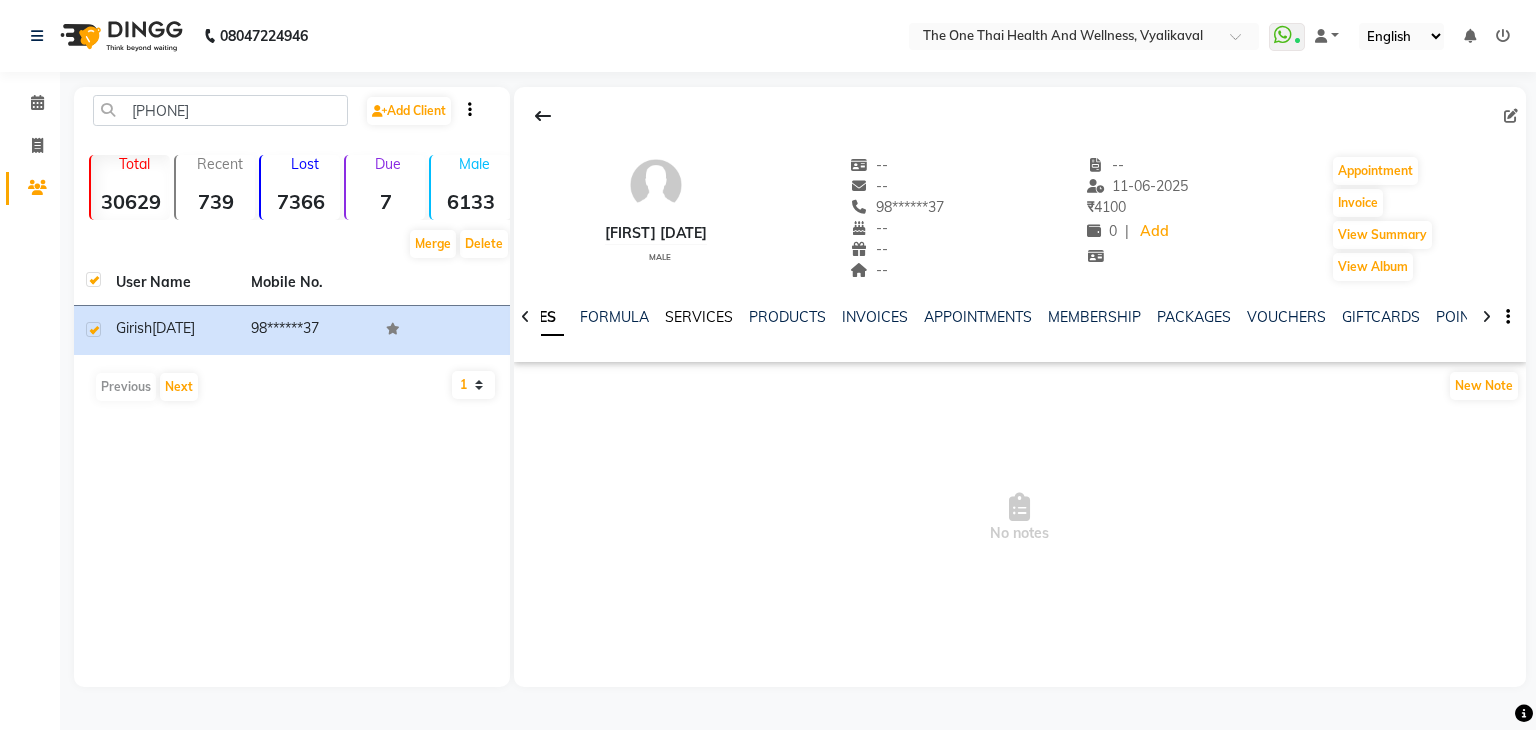 click on "SERVICES" 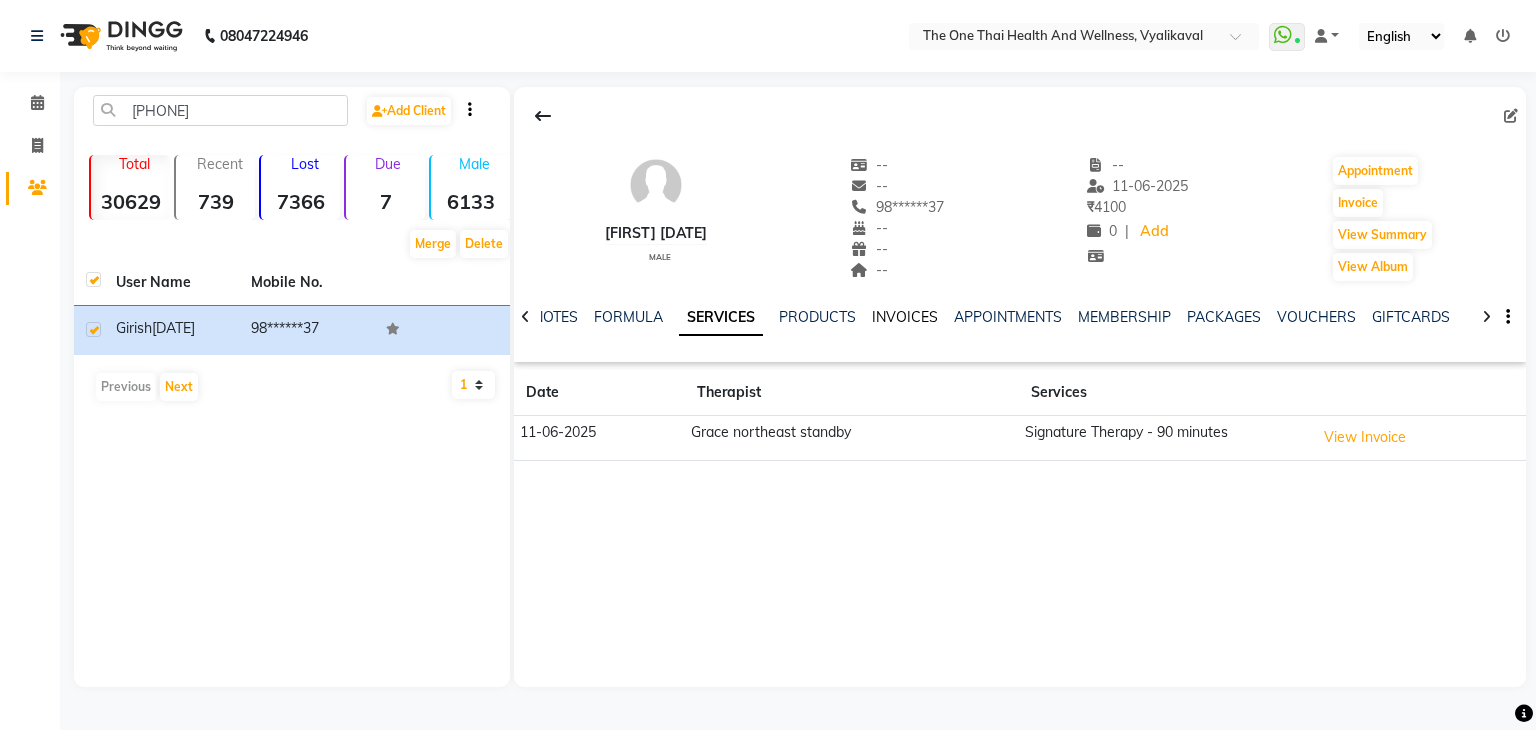 click on "INVOICES" 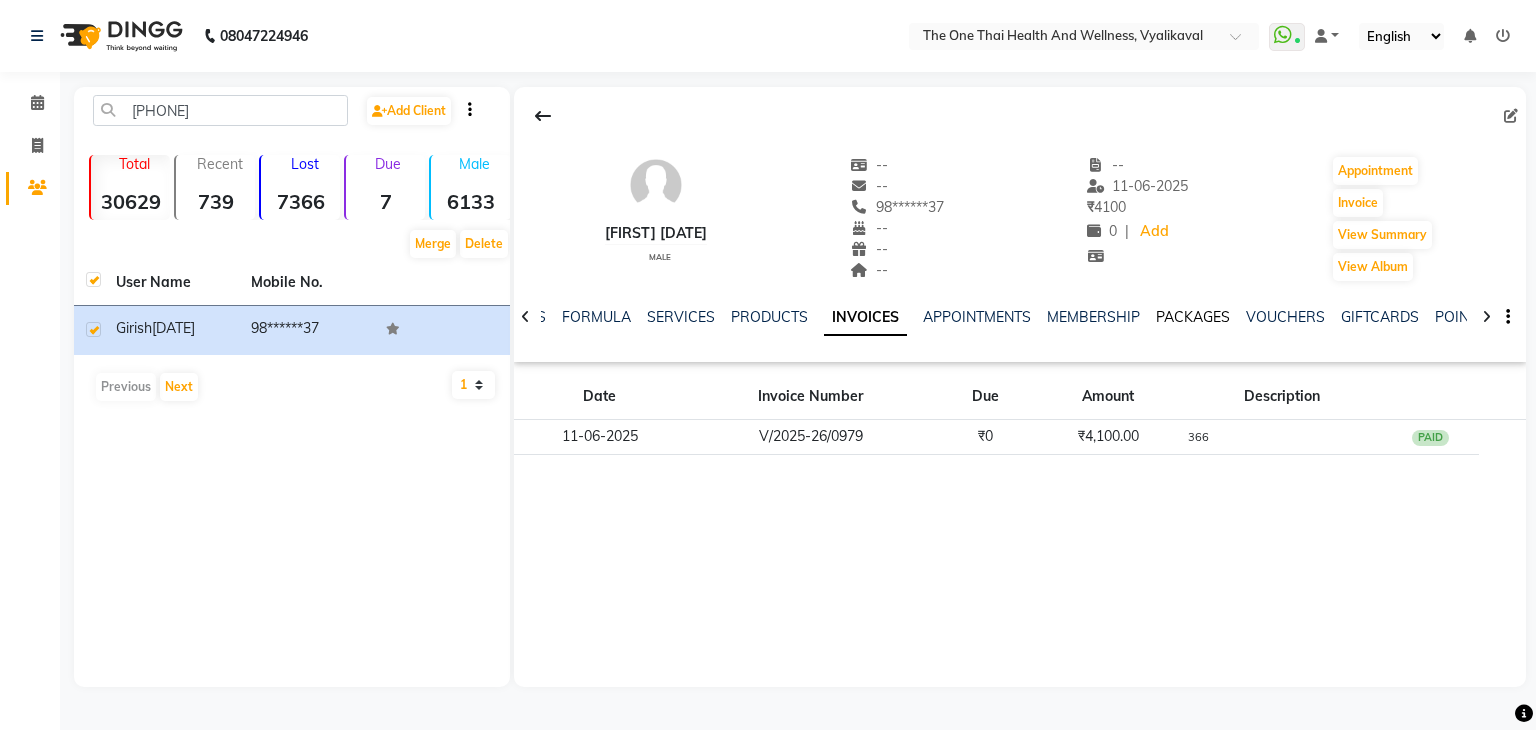 click on "PACKAGES" 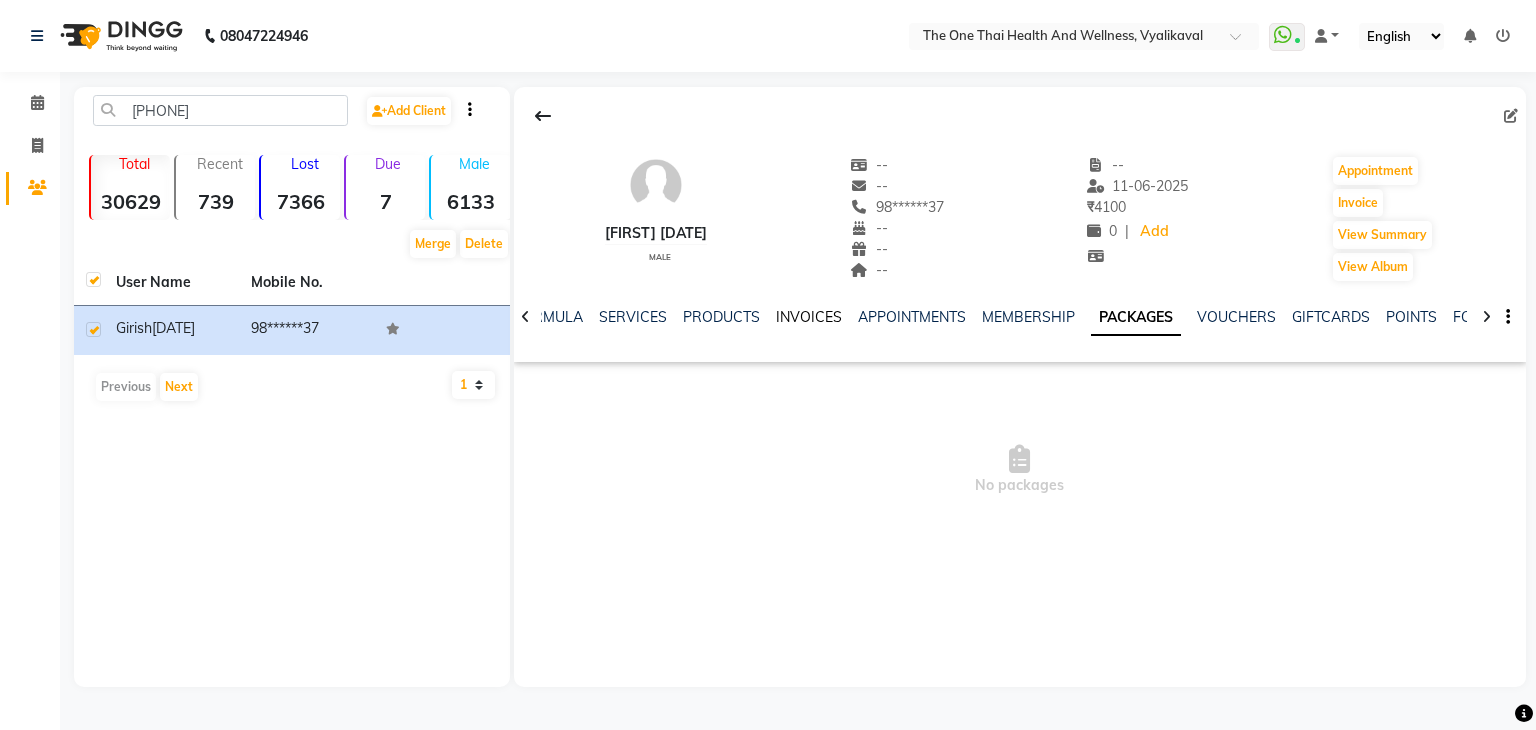 click on "INVOICES" 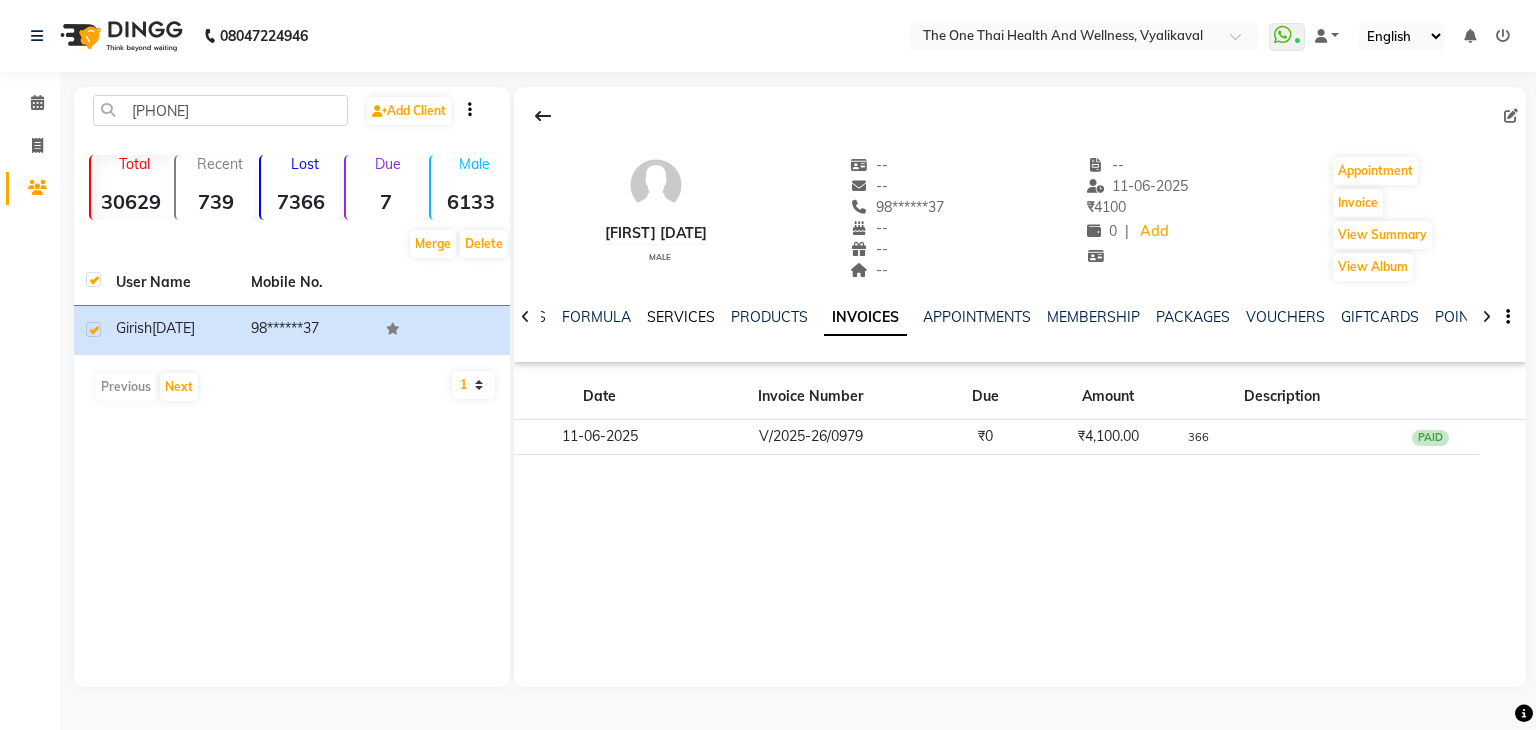click on "SERVICES" 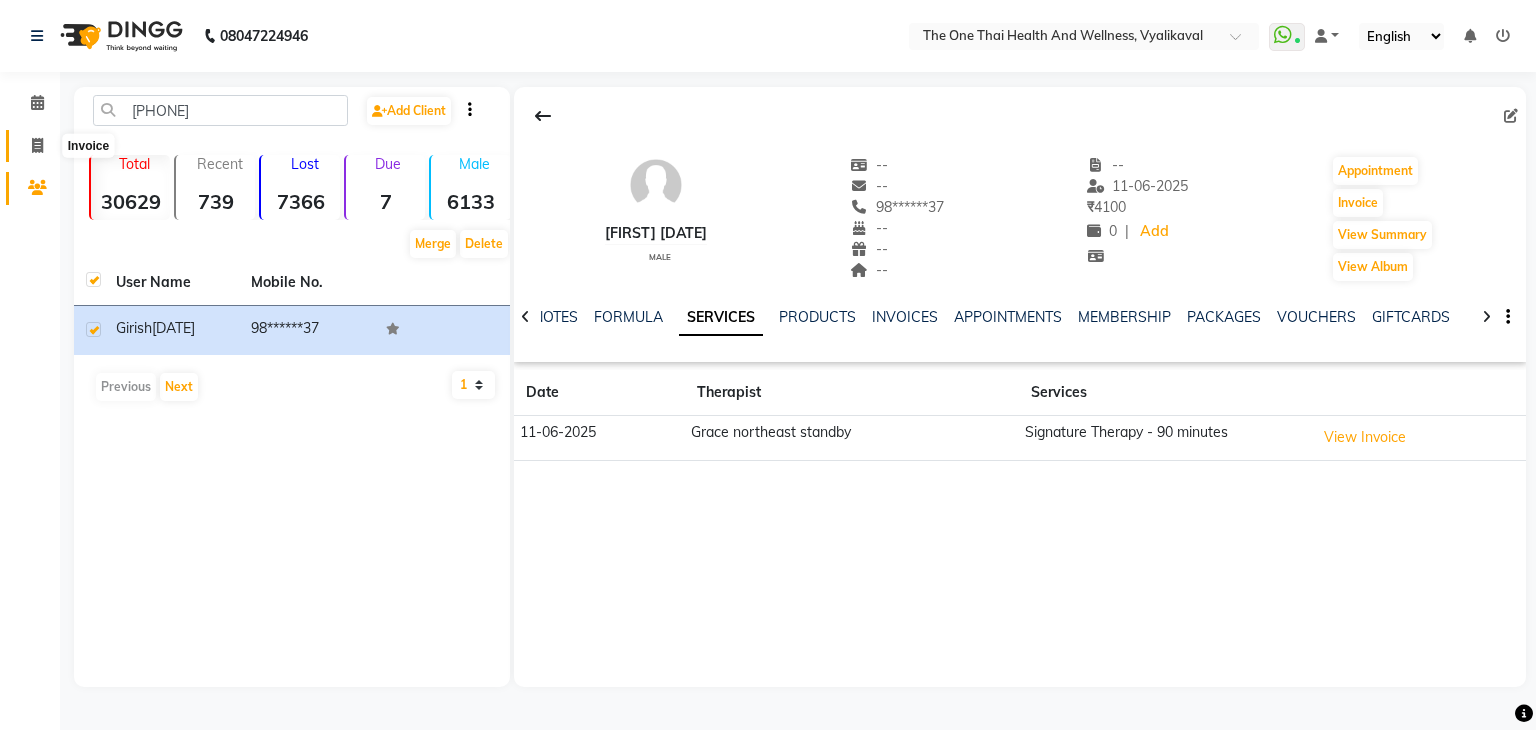 click 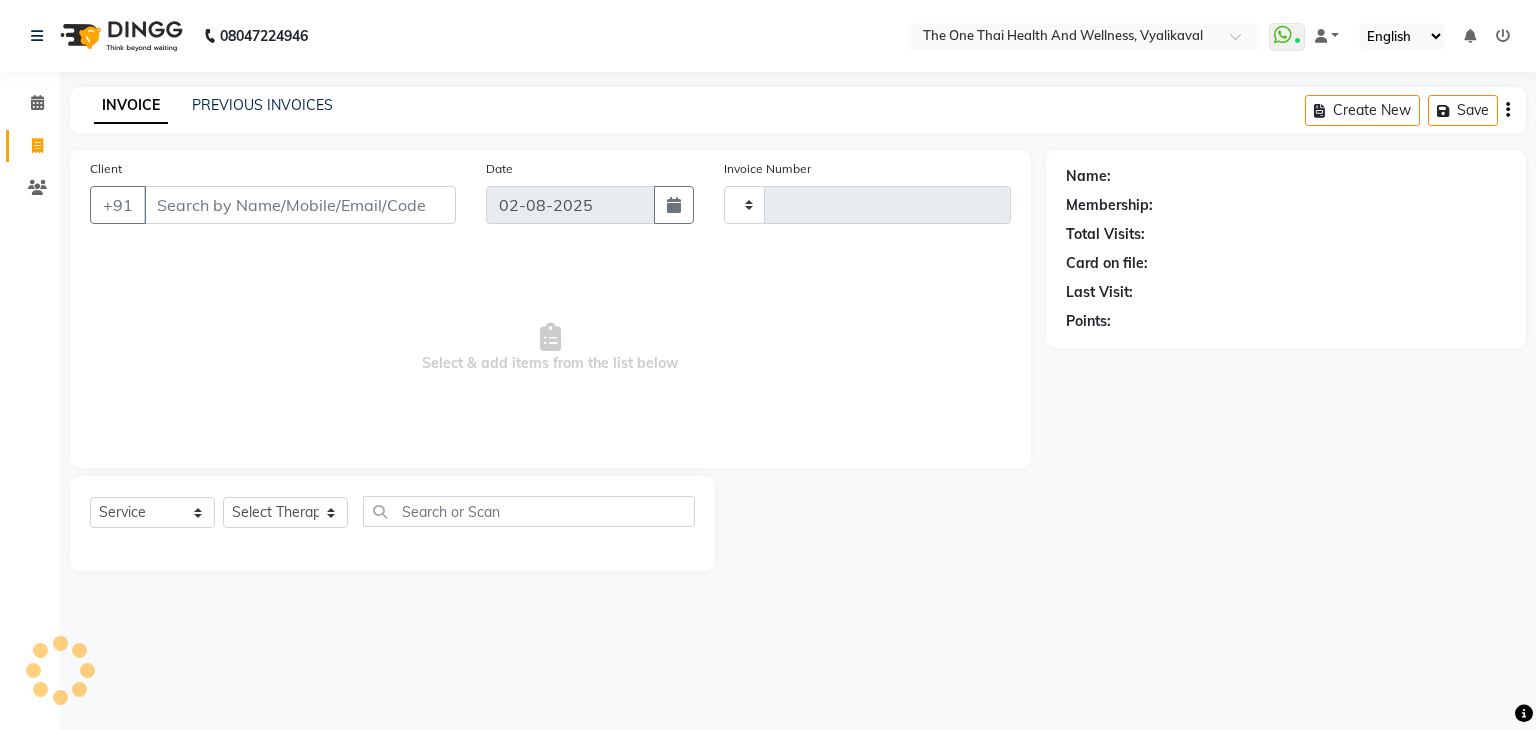 type on "1676" 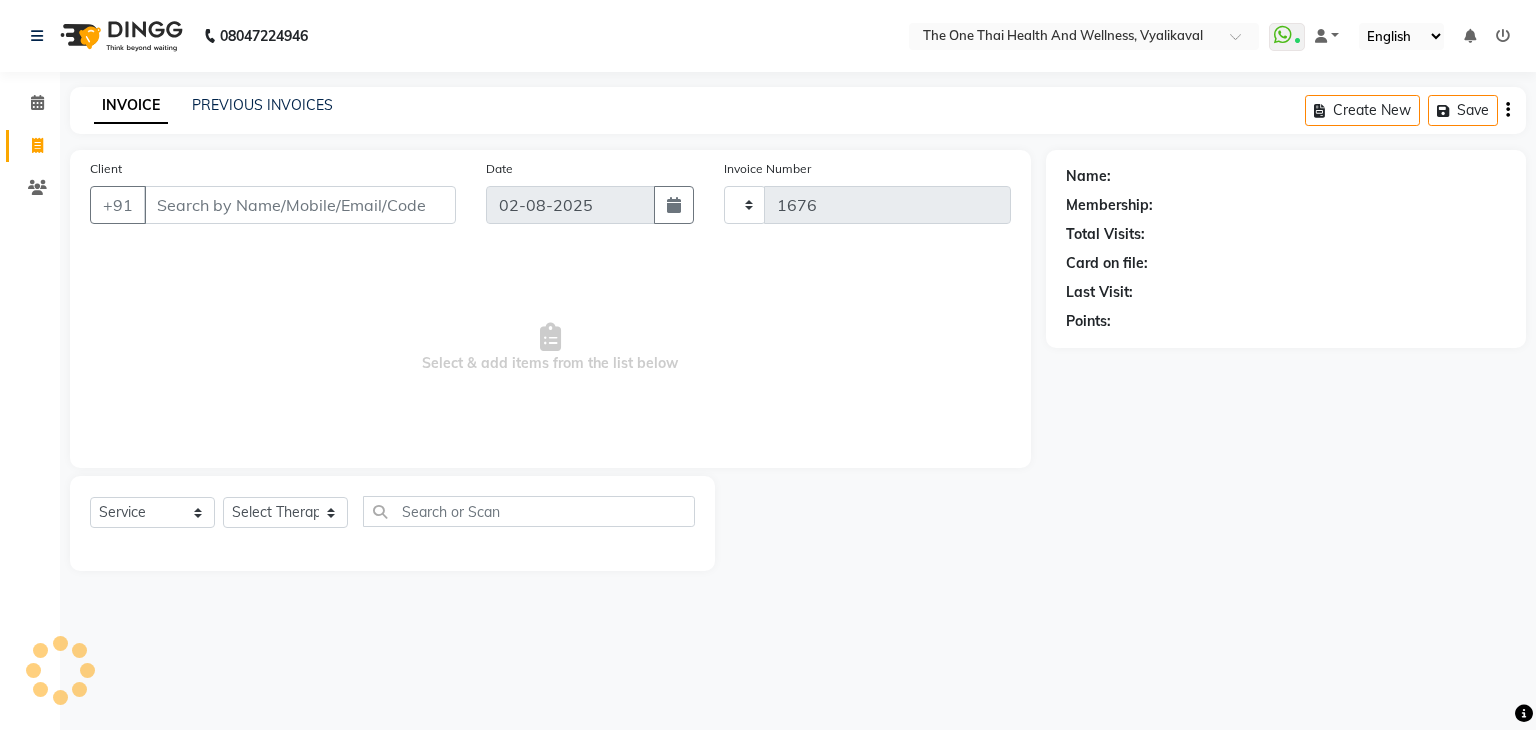 select on "5972" 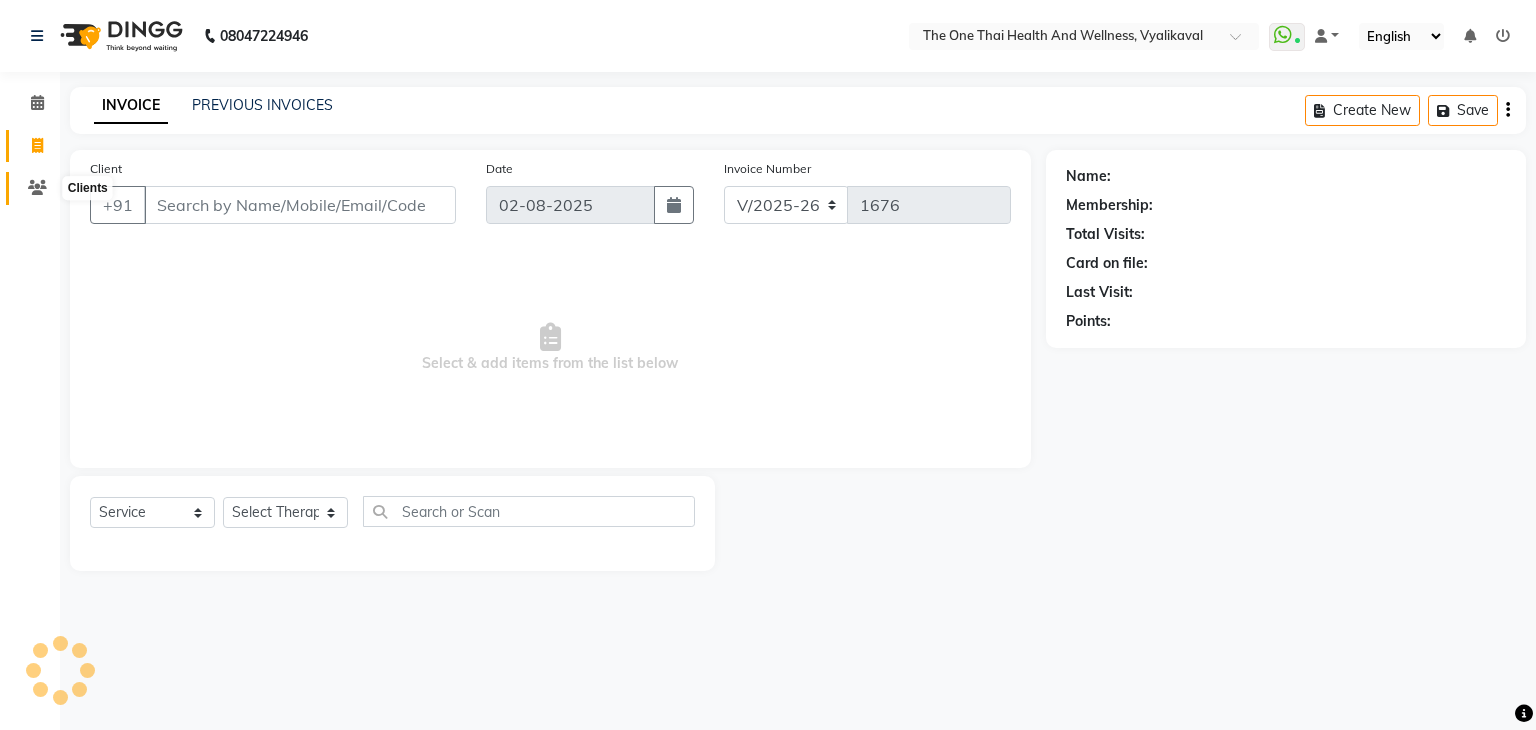 click 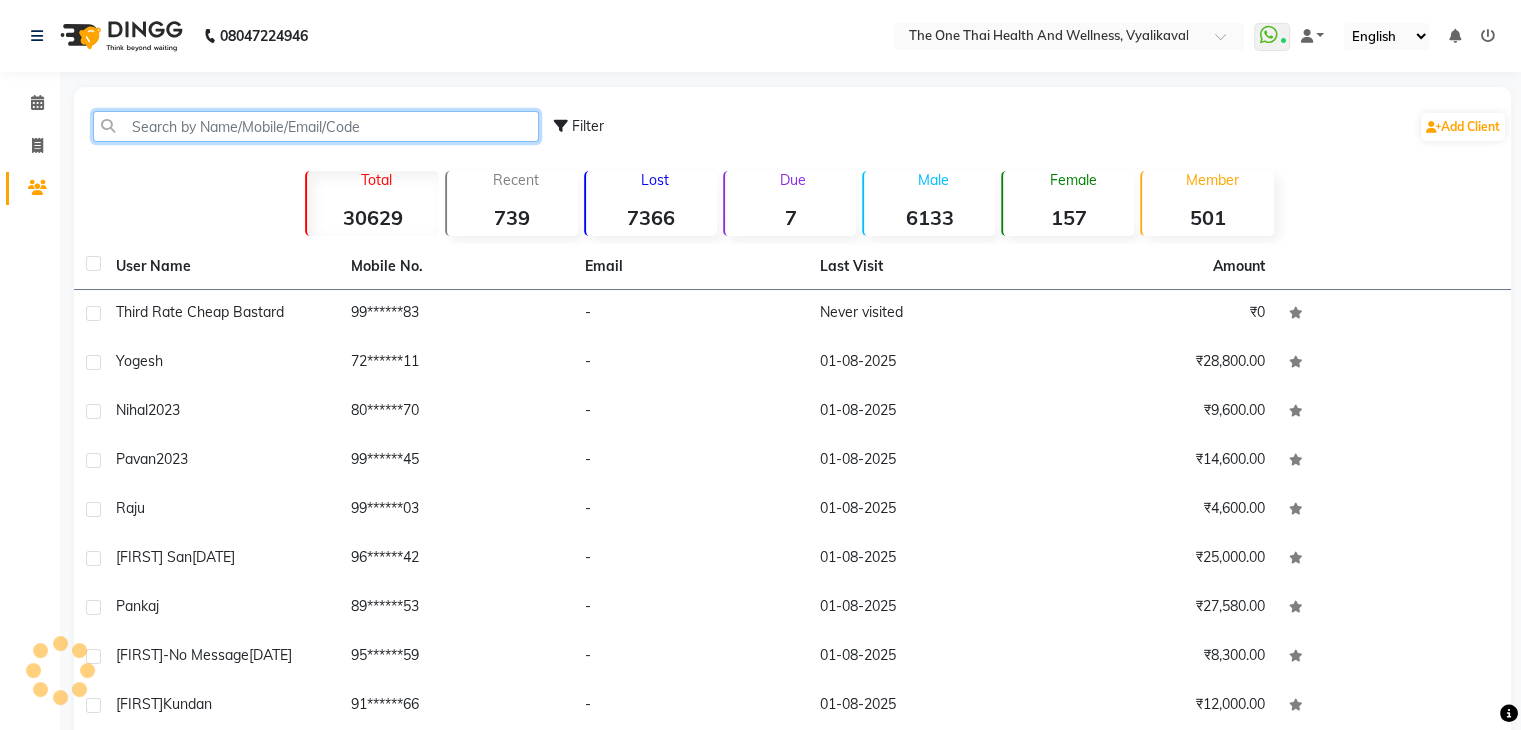 click 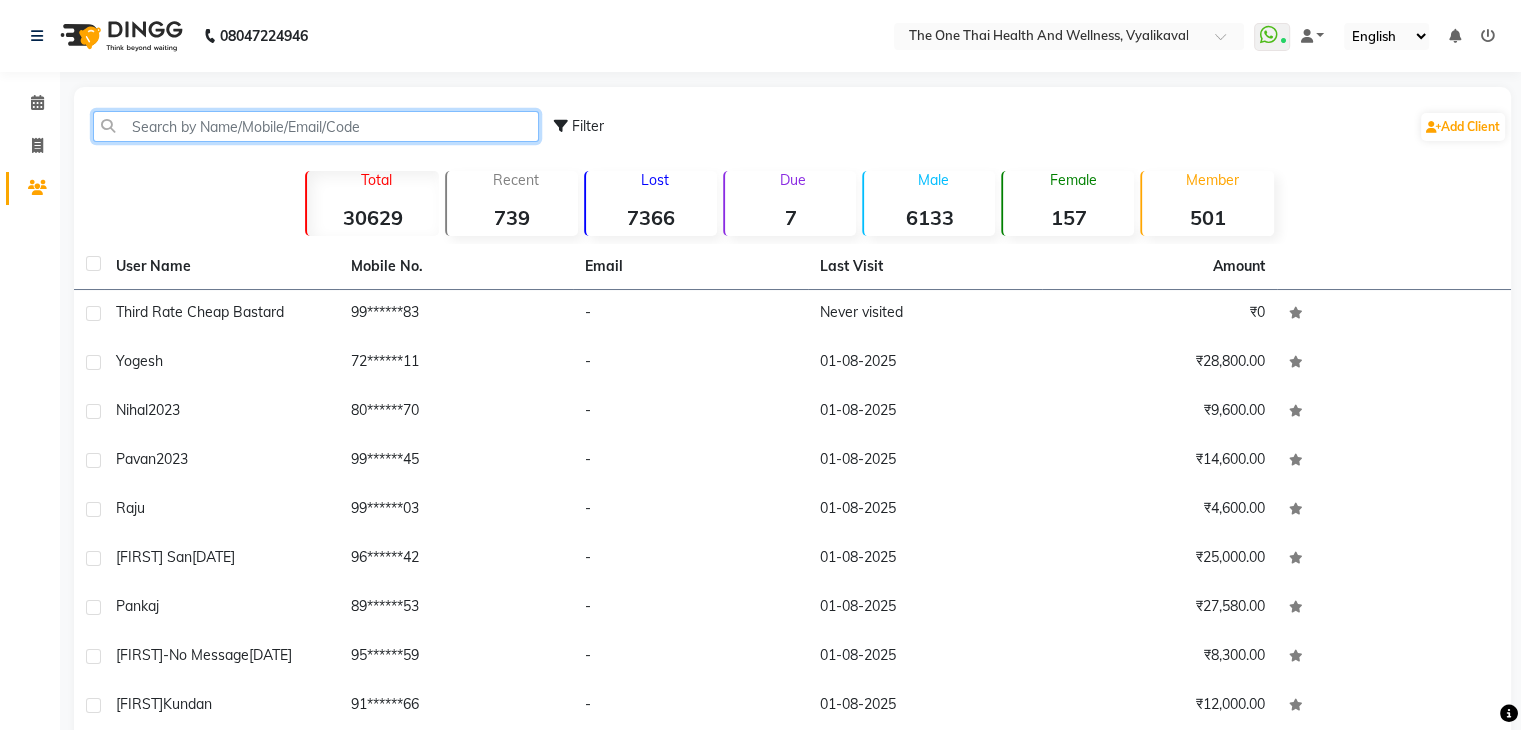 click 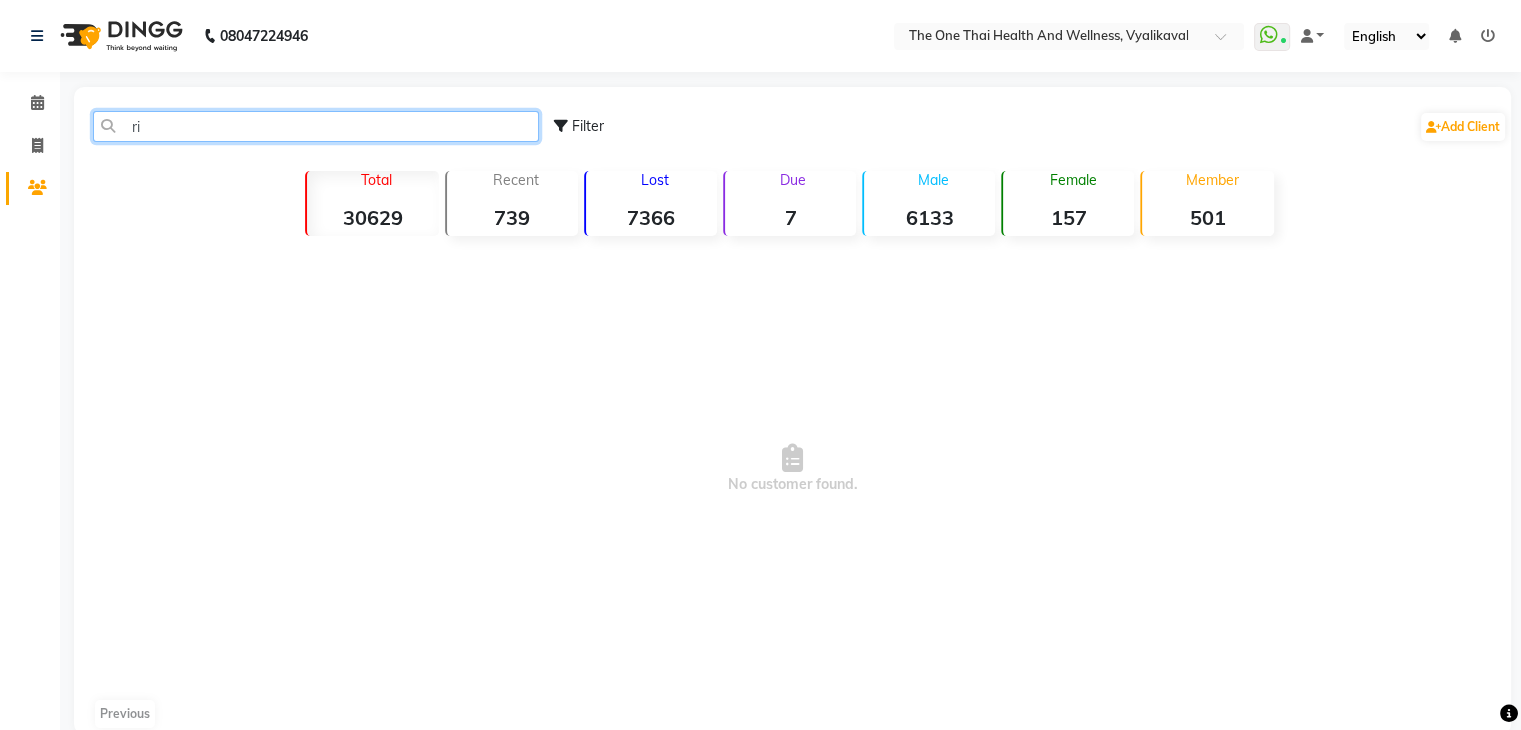 type on "r" 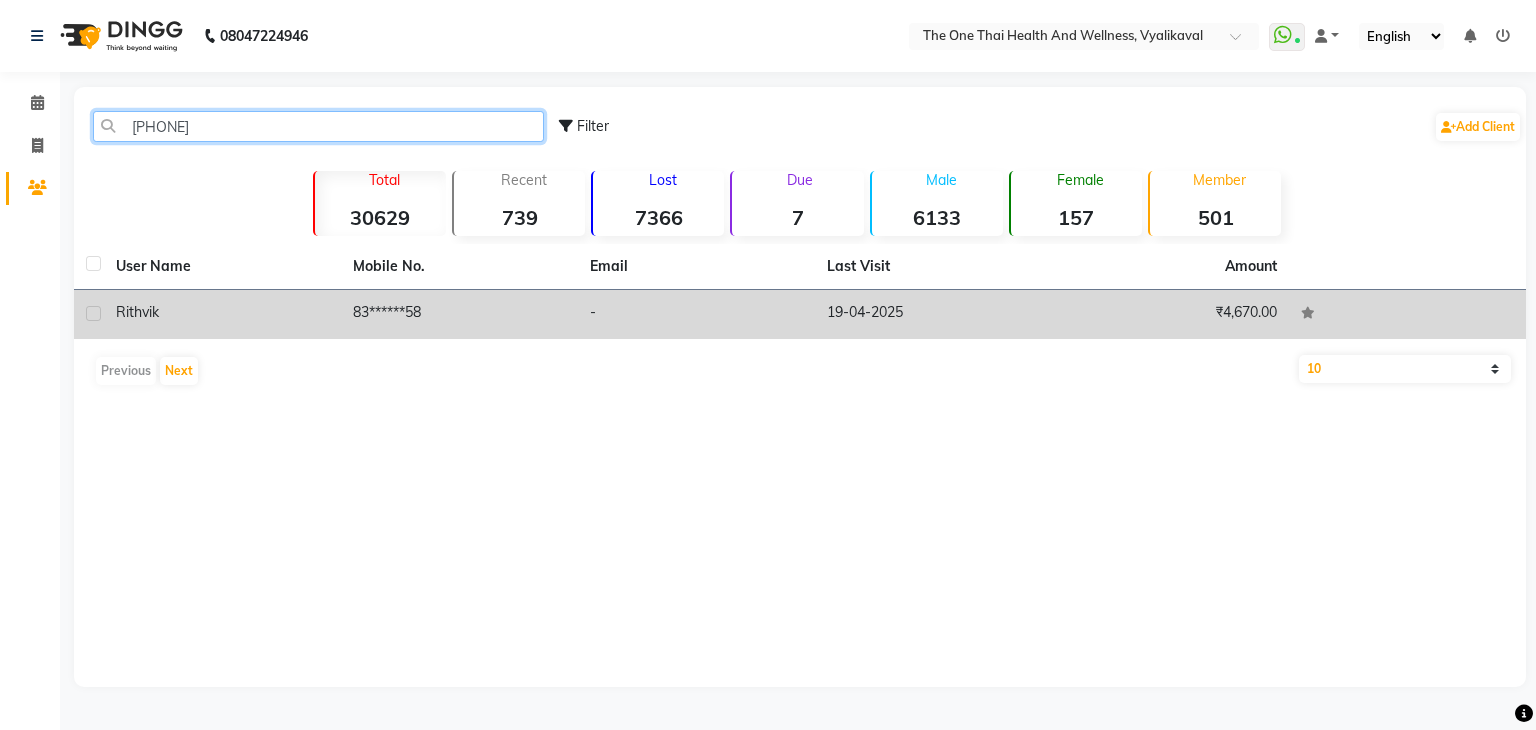 type on "[PHONE]" 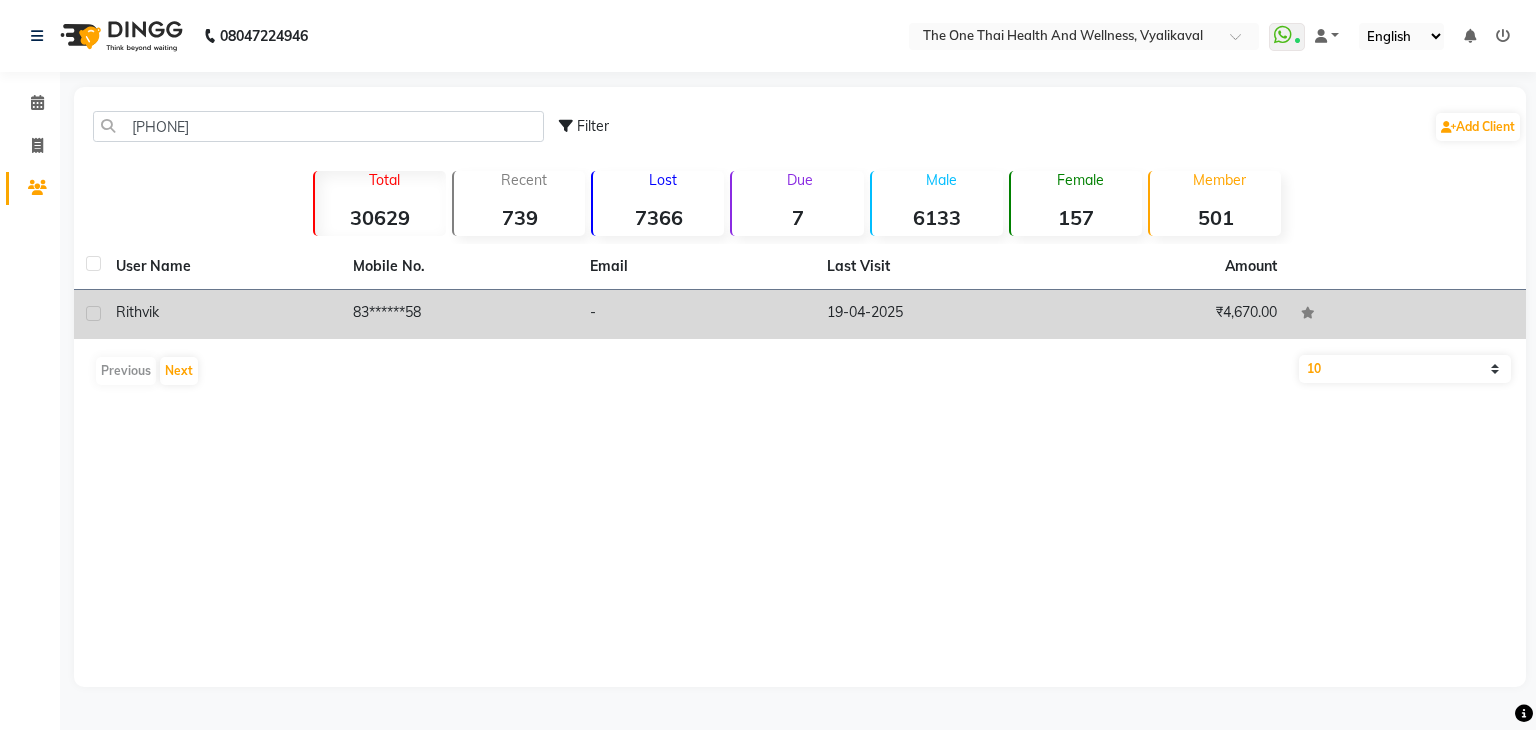 click 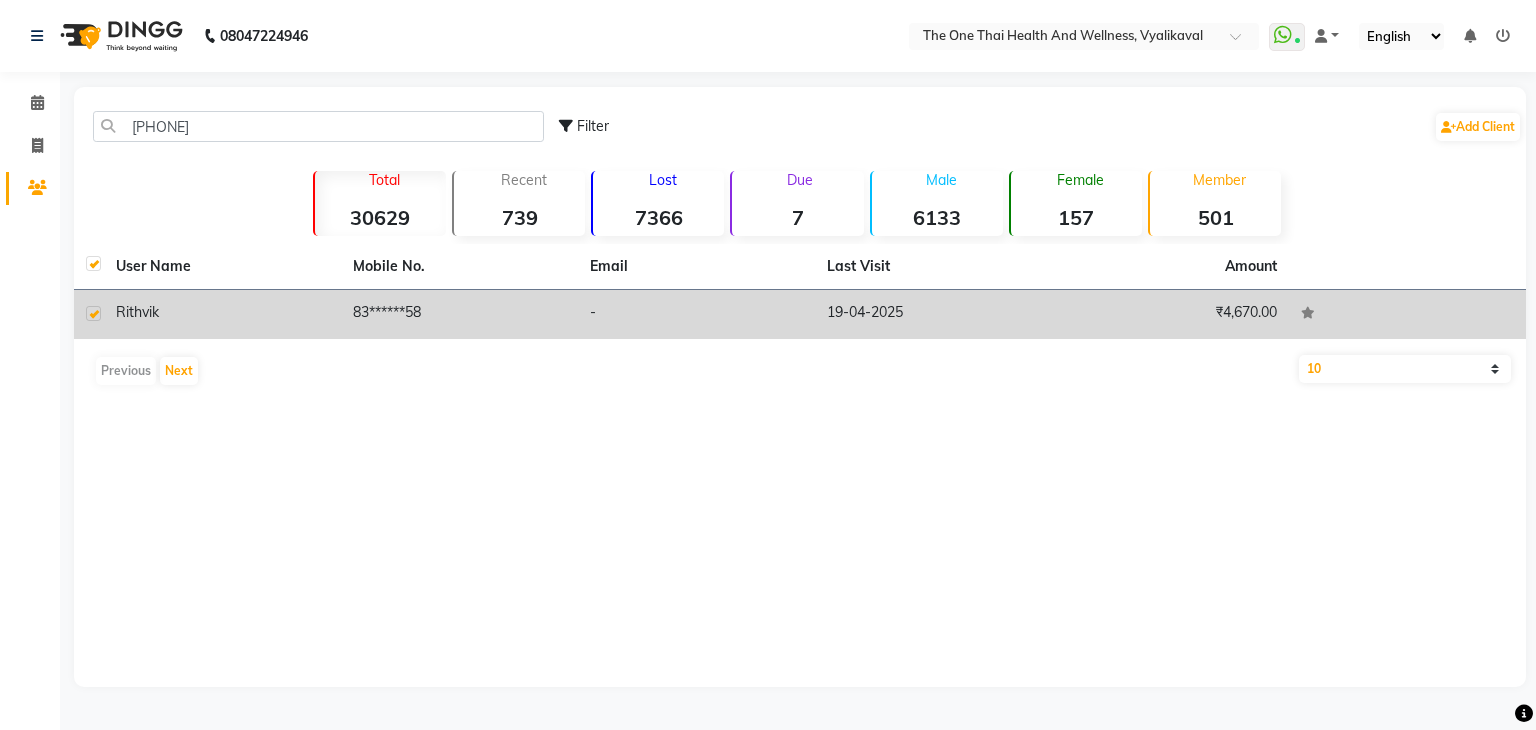 checkbox on "true" 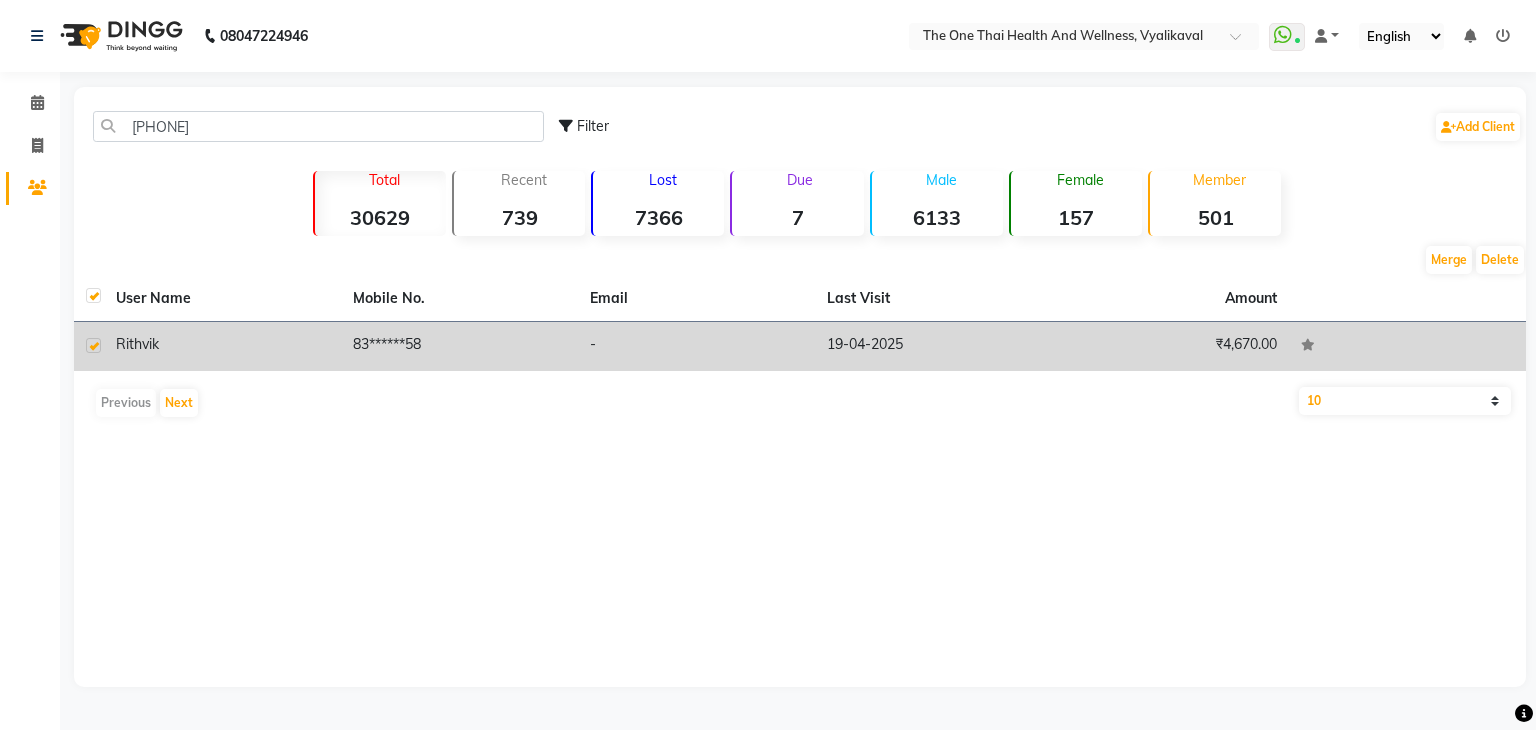 click on "rithvik" 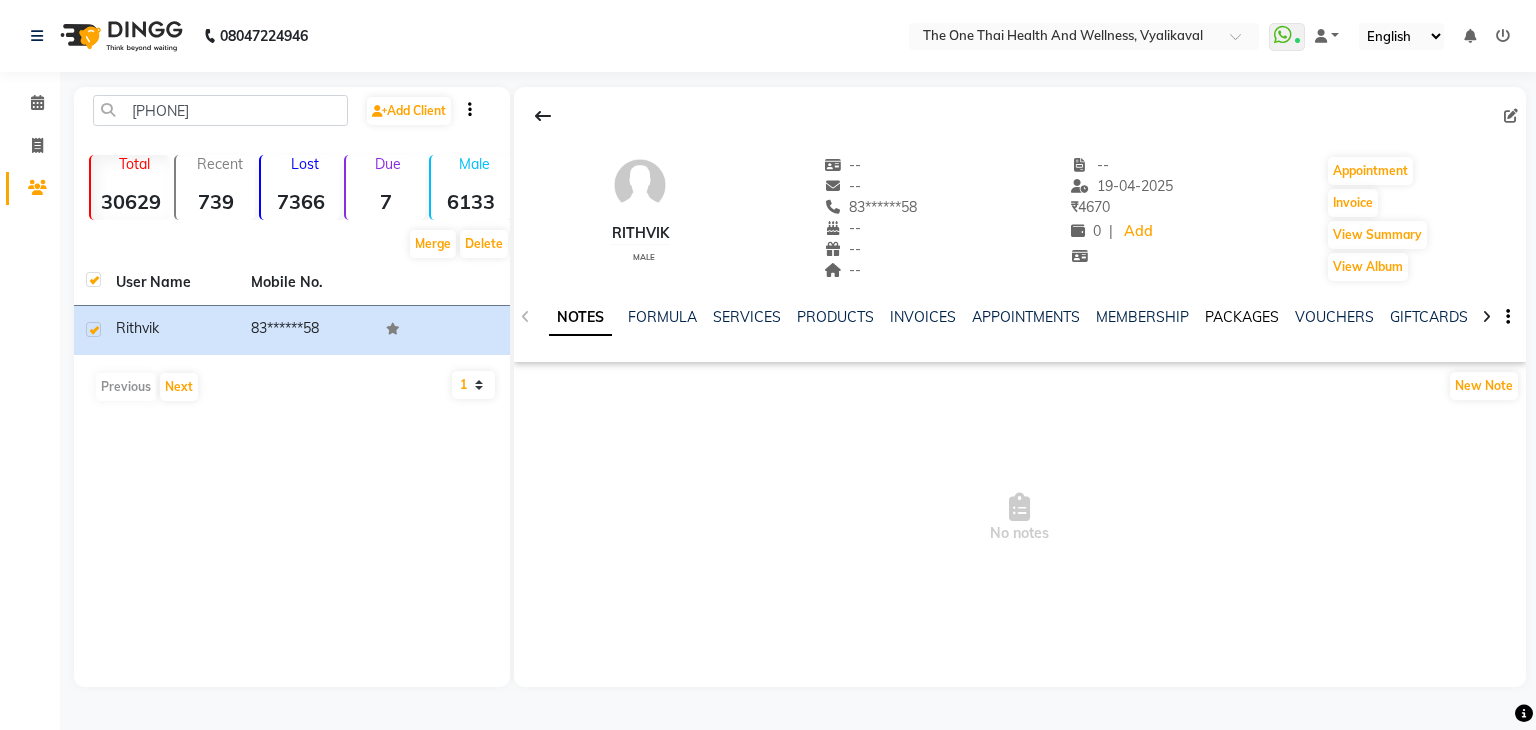 click on "PACKAGES" 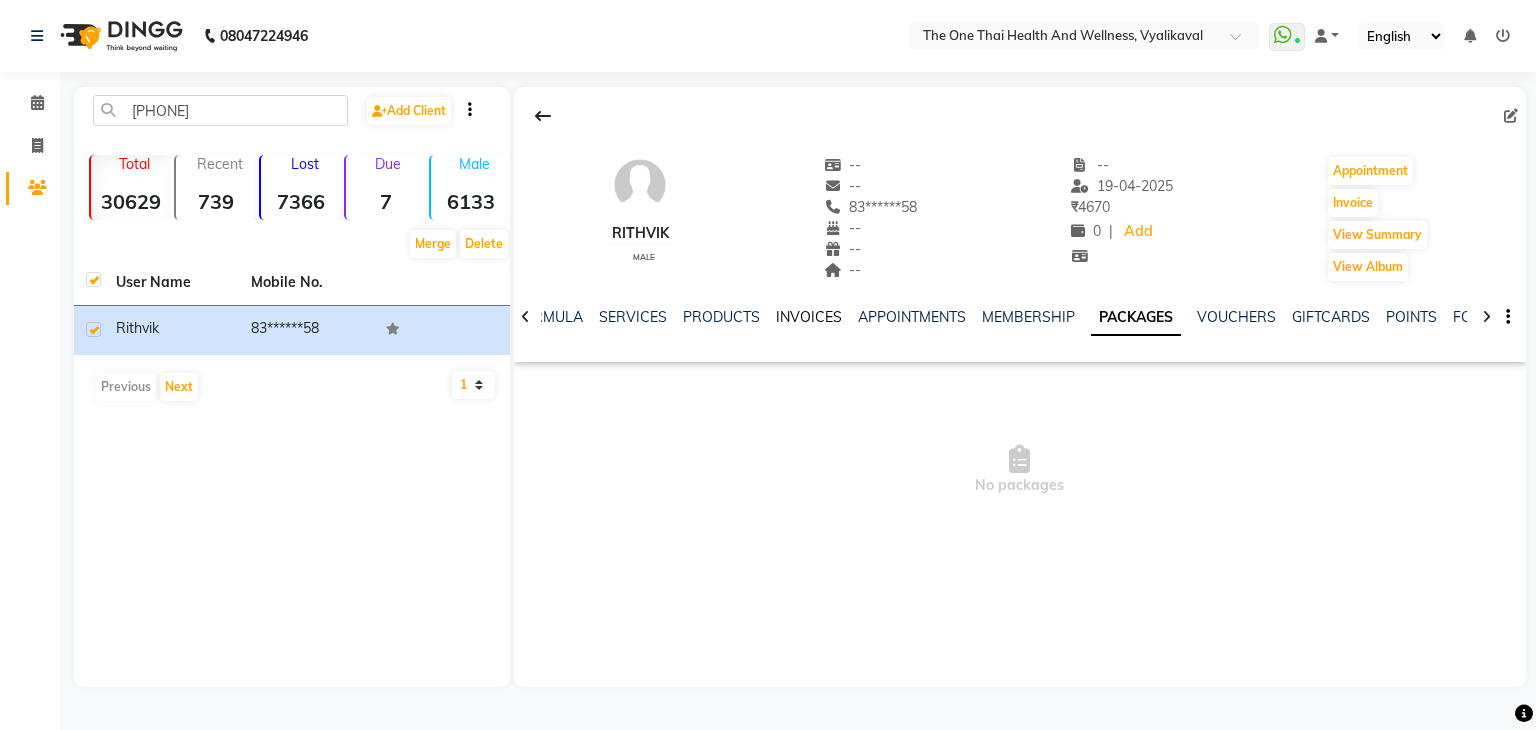 click on "INVOICES" 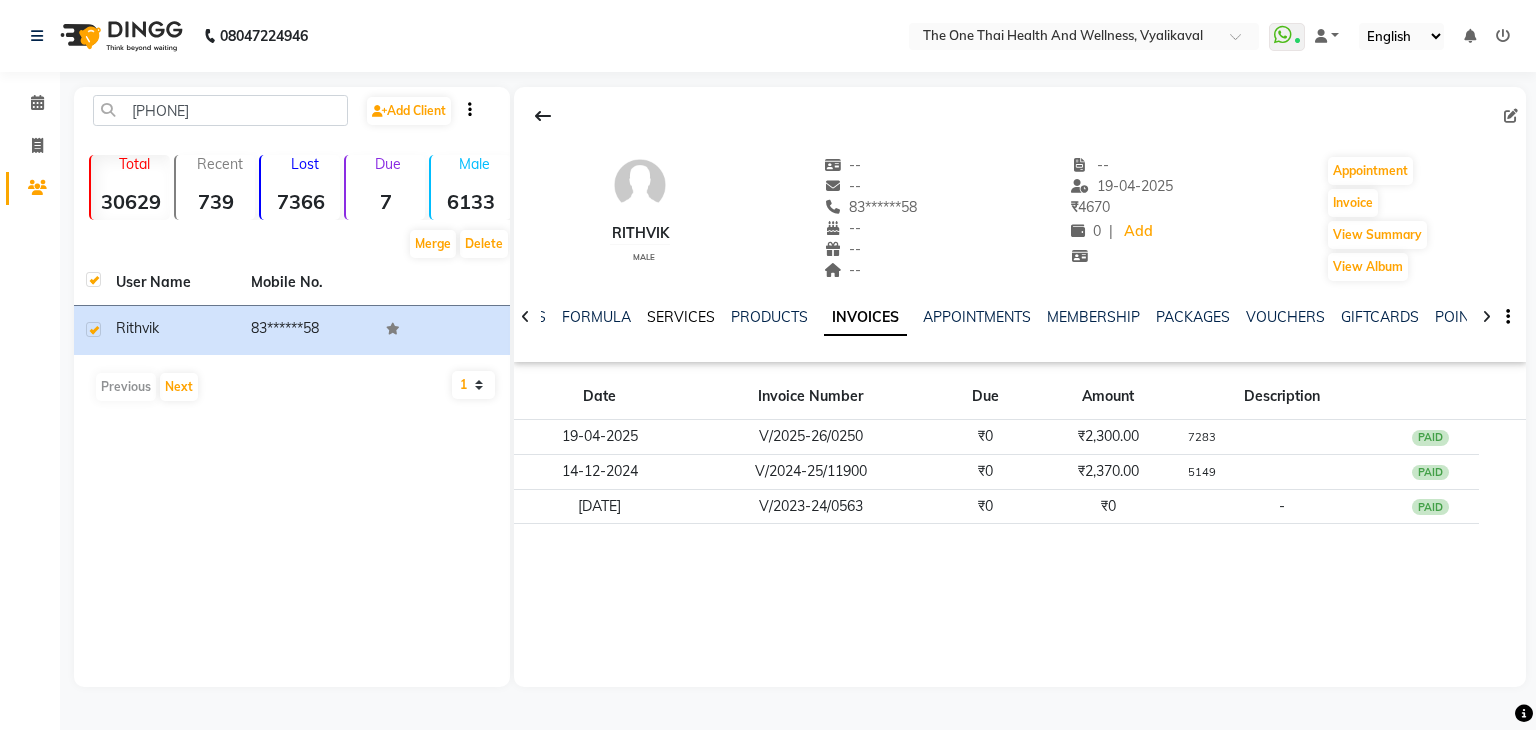 click on "SERVICES" 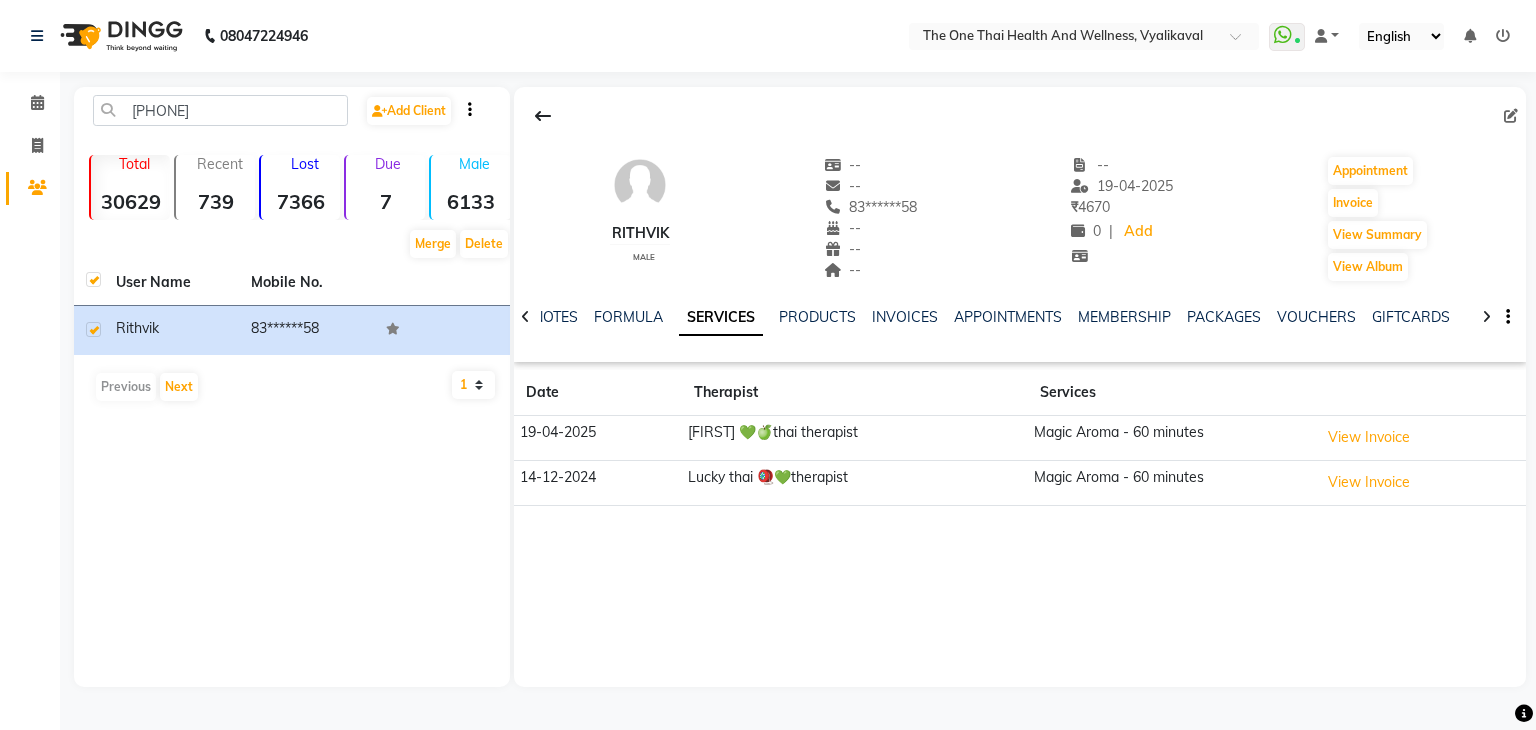 click on "NOTES FORMULA SERVICES PRODUCTS INVOICES APPOINTMENTS MEMBERSHIP PACKAGES VOUCHERS GIFTCARDS POINTS FORMS FAMILY CARDS WALLET" 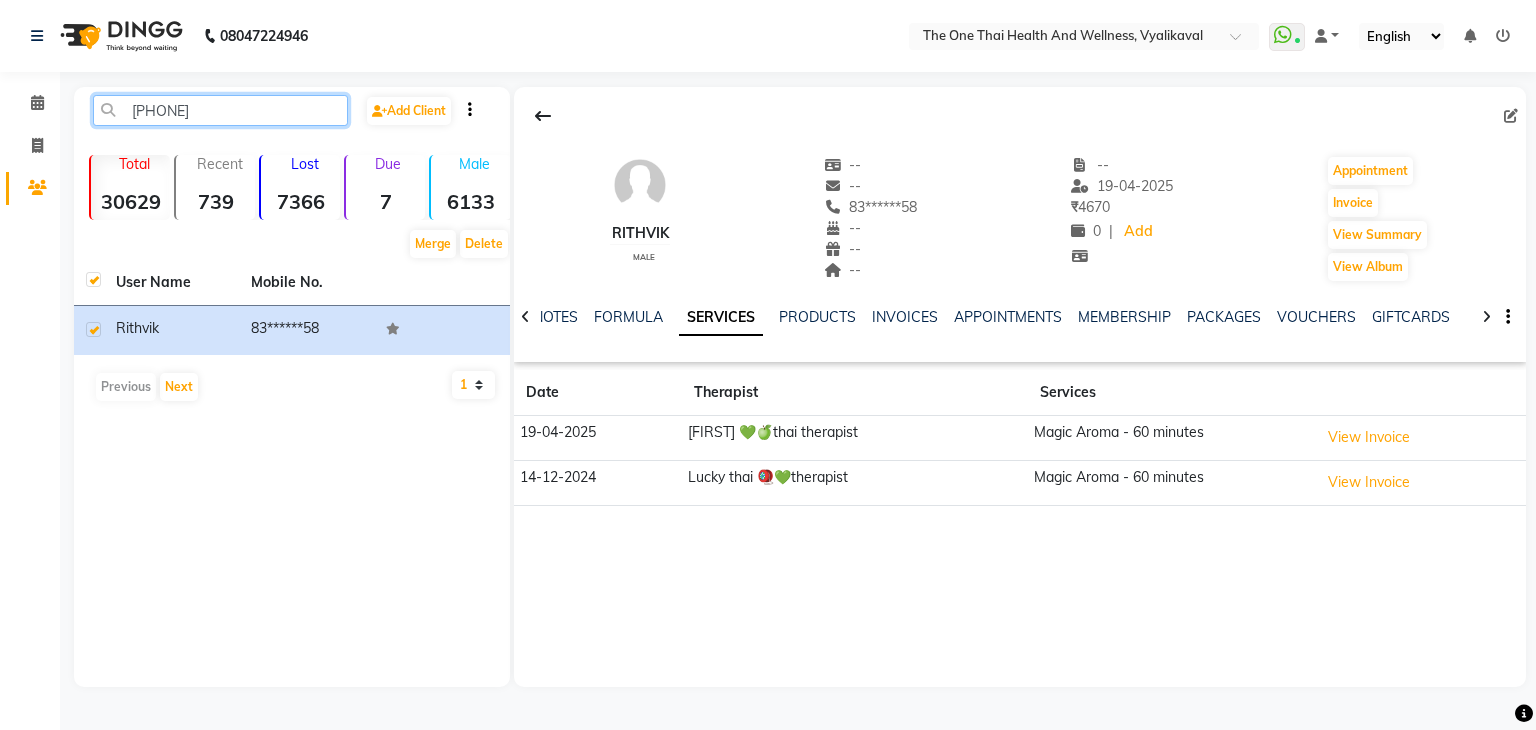 click on "[PHONE]" 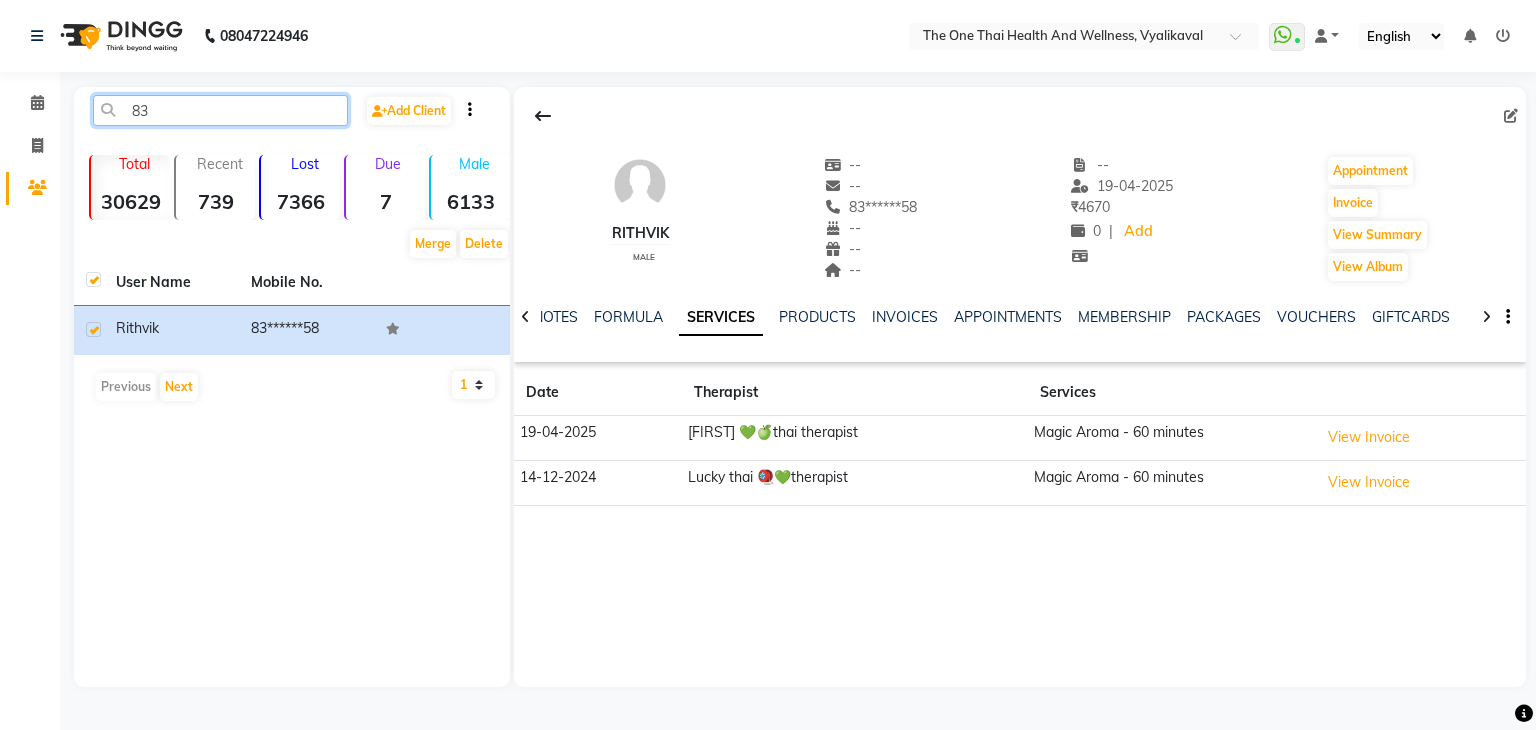 type on "8" 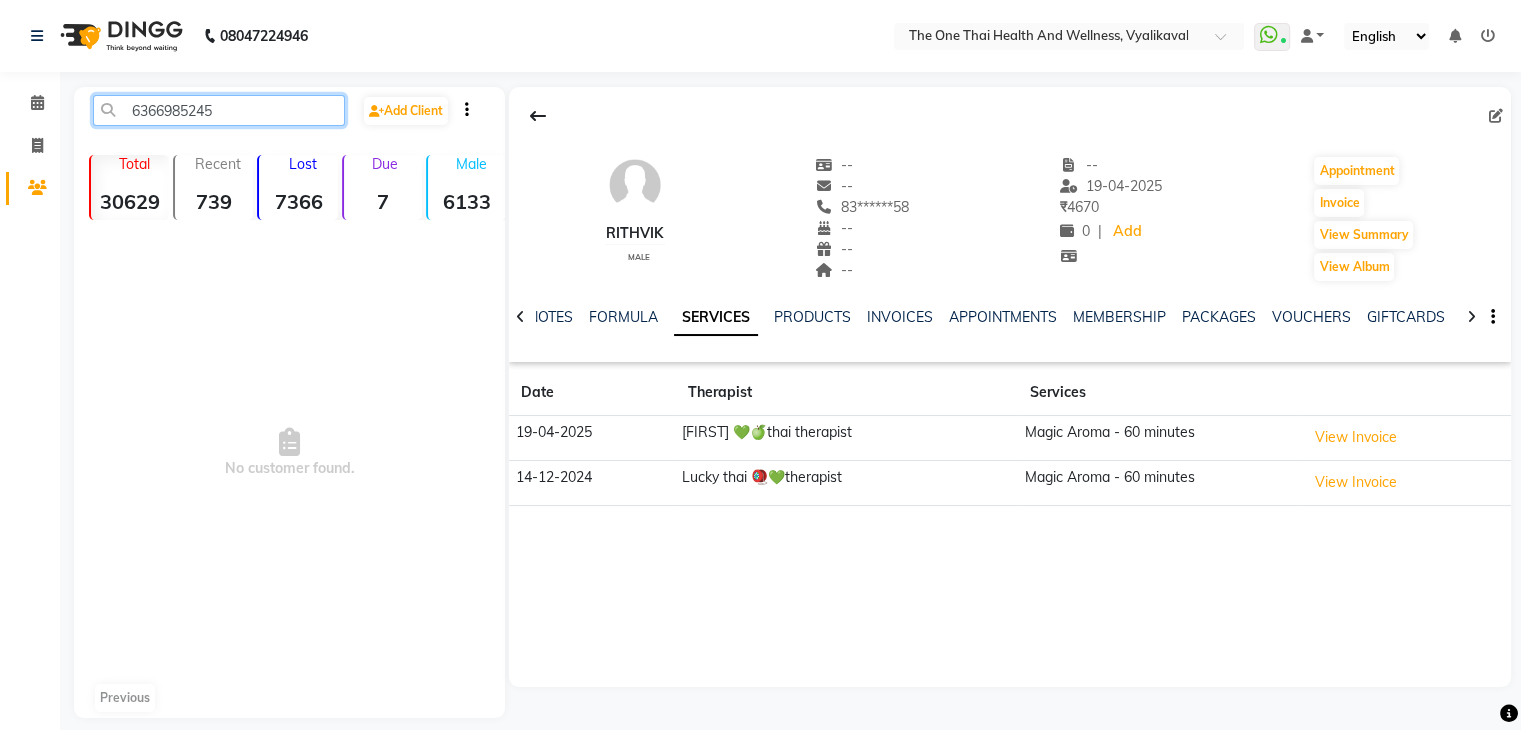 click on "6366985245" 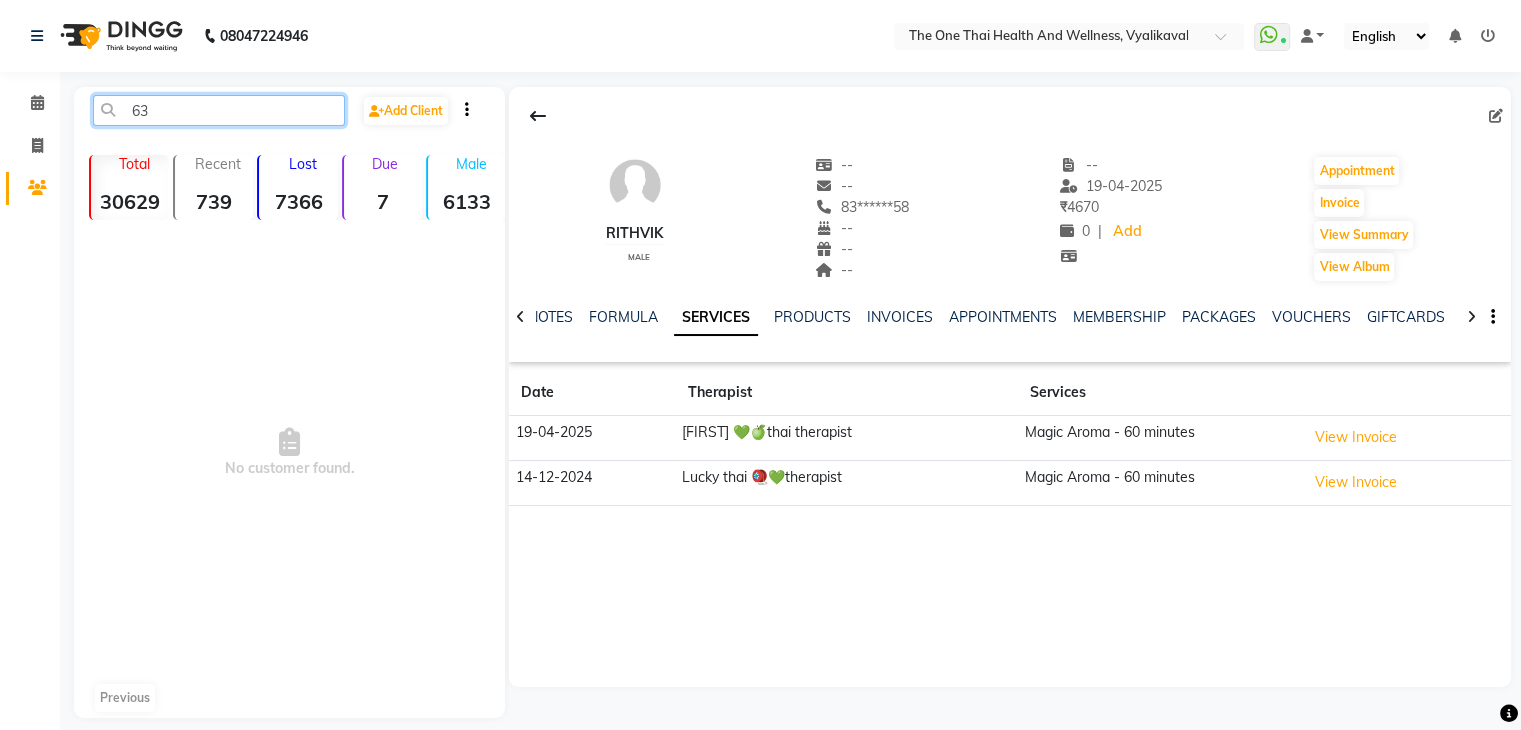 type on "6" 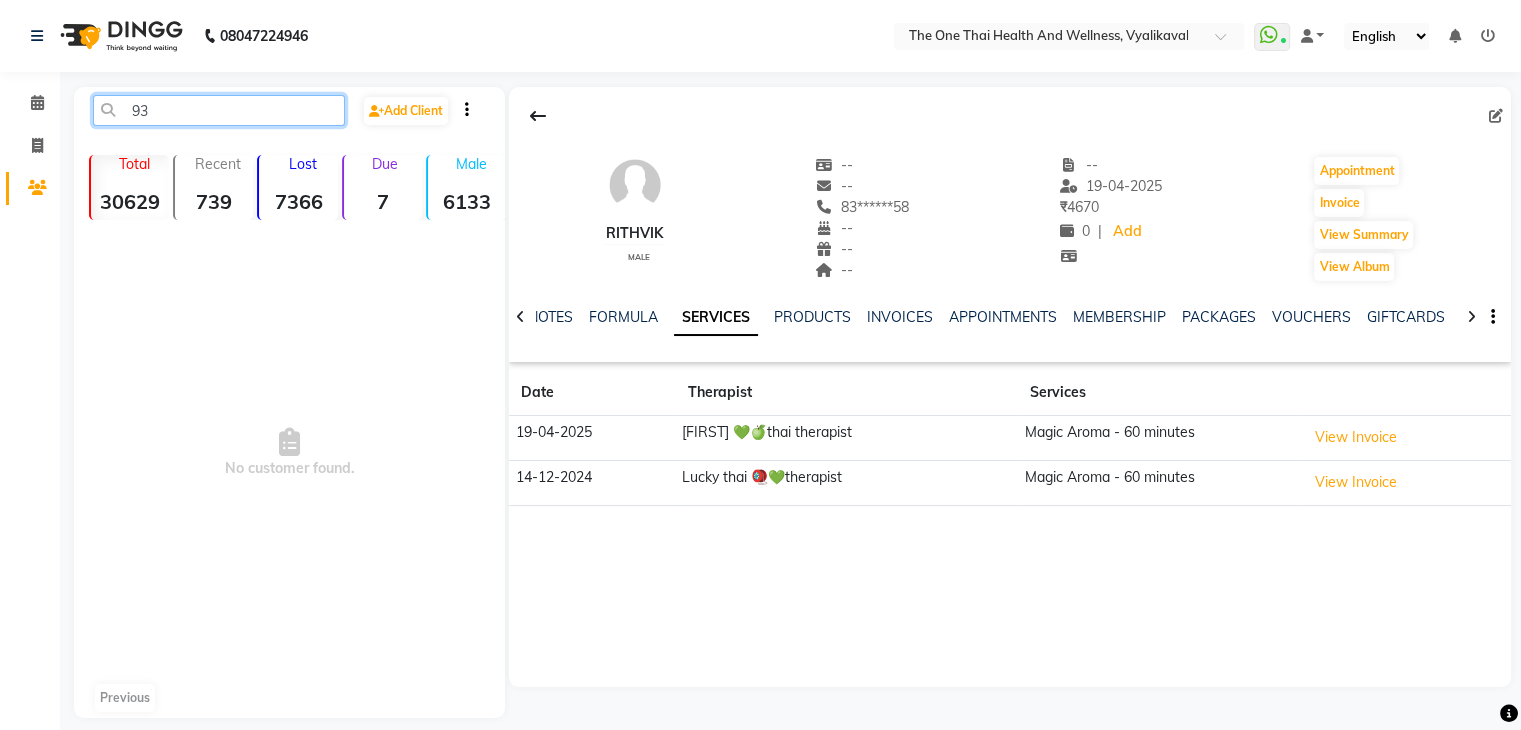 type on "9" 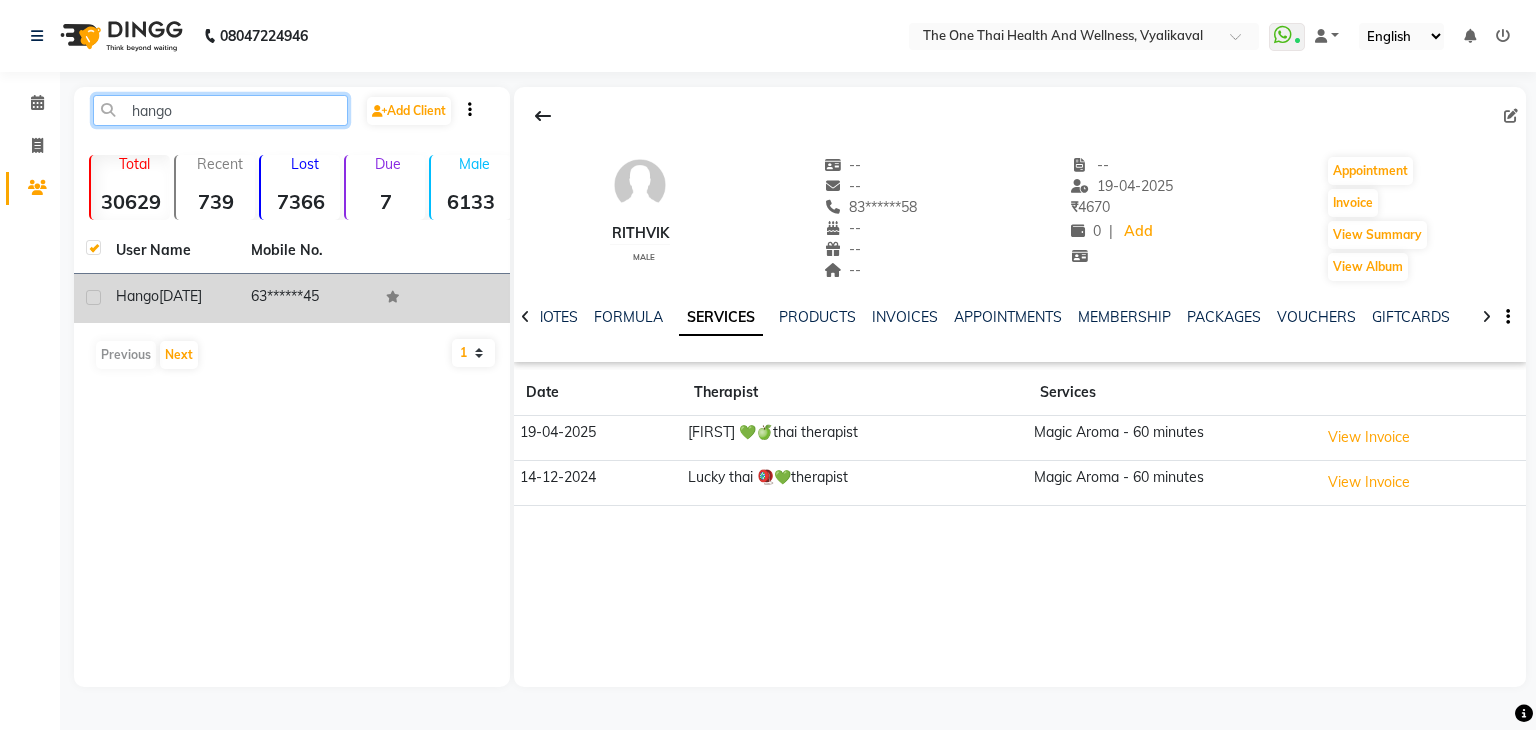 type on "hango" 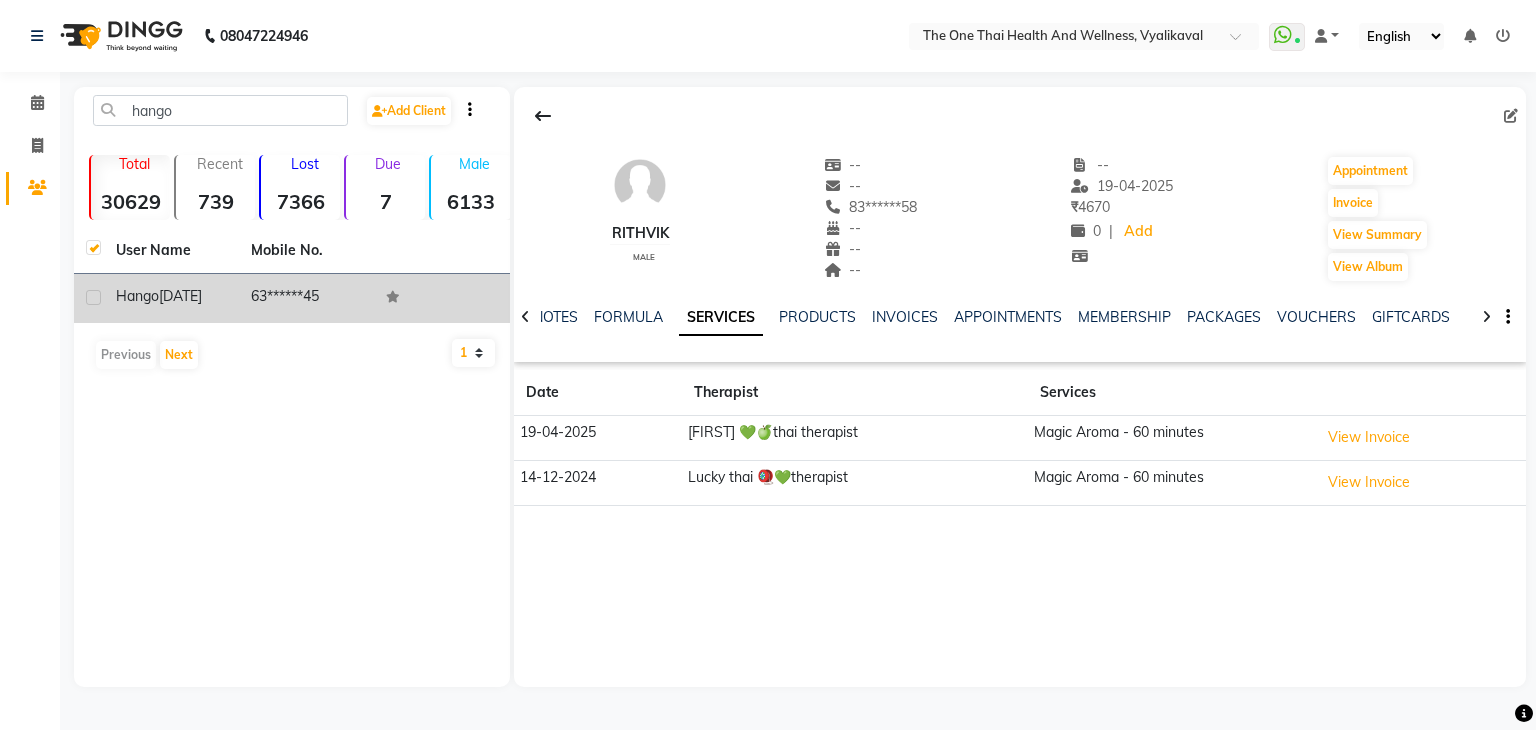 click 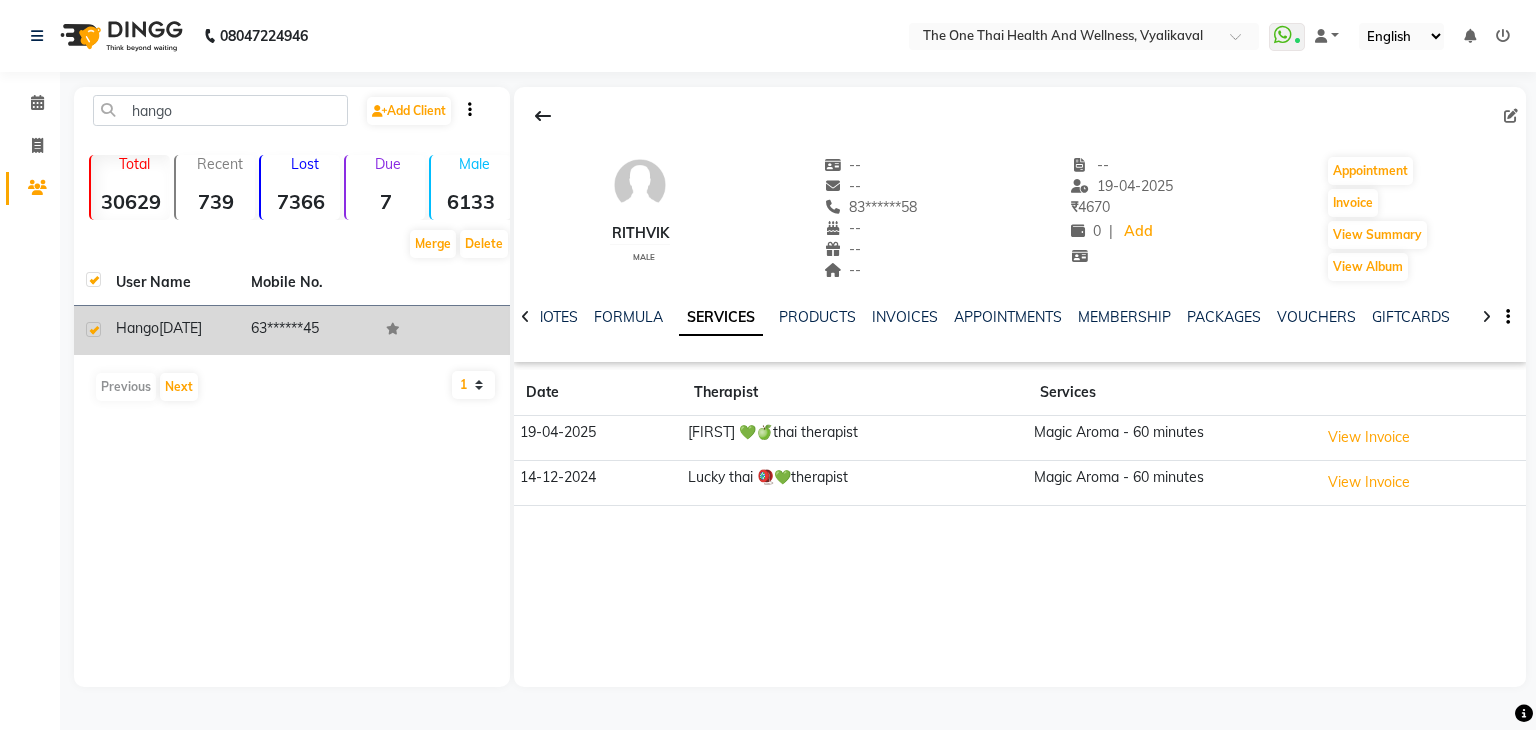 click on "hango" 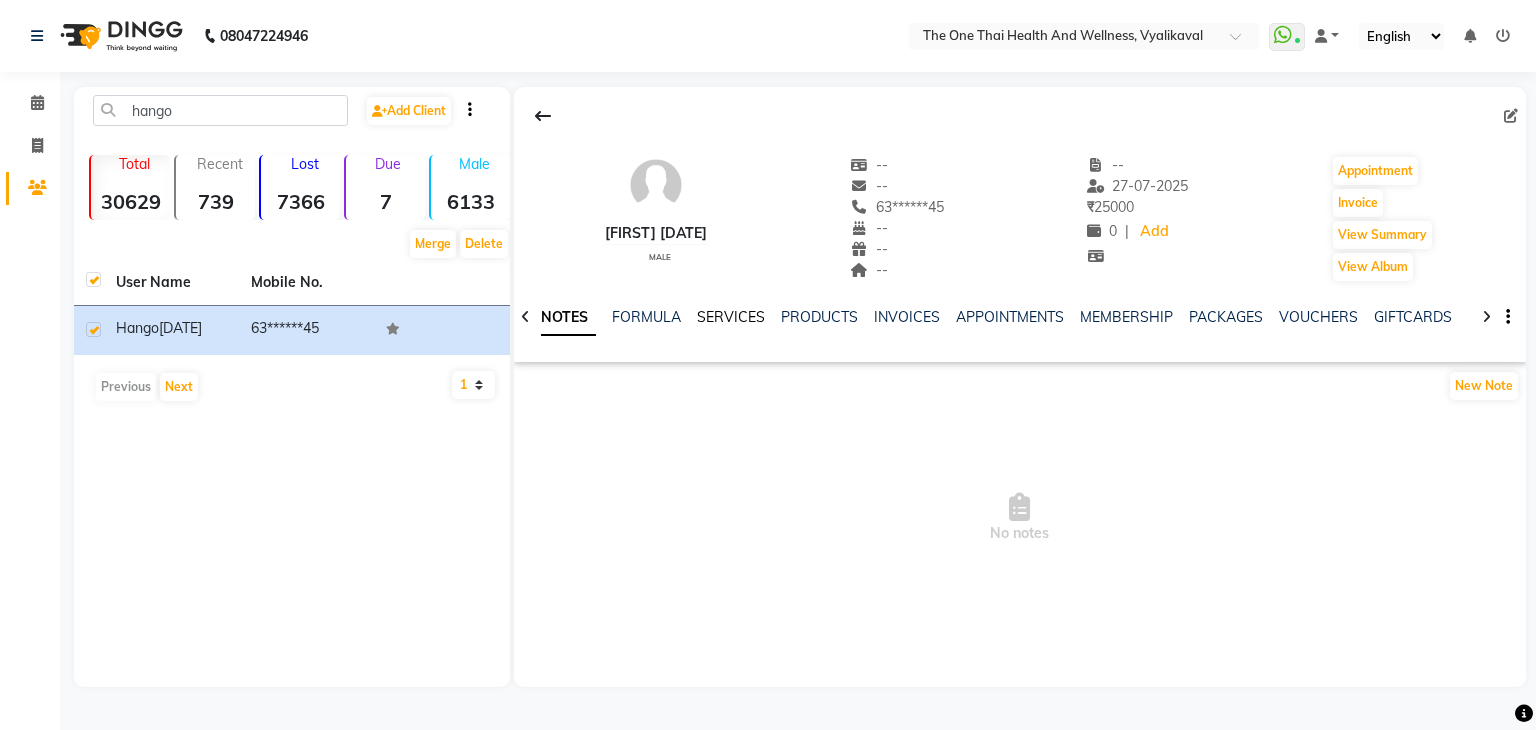 click on "SERVICES" 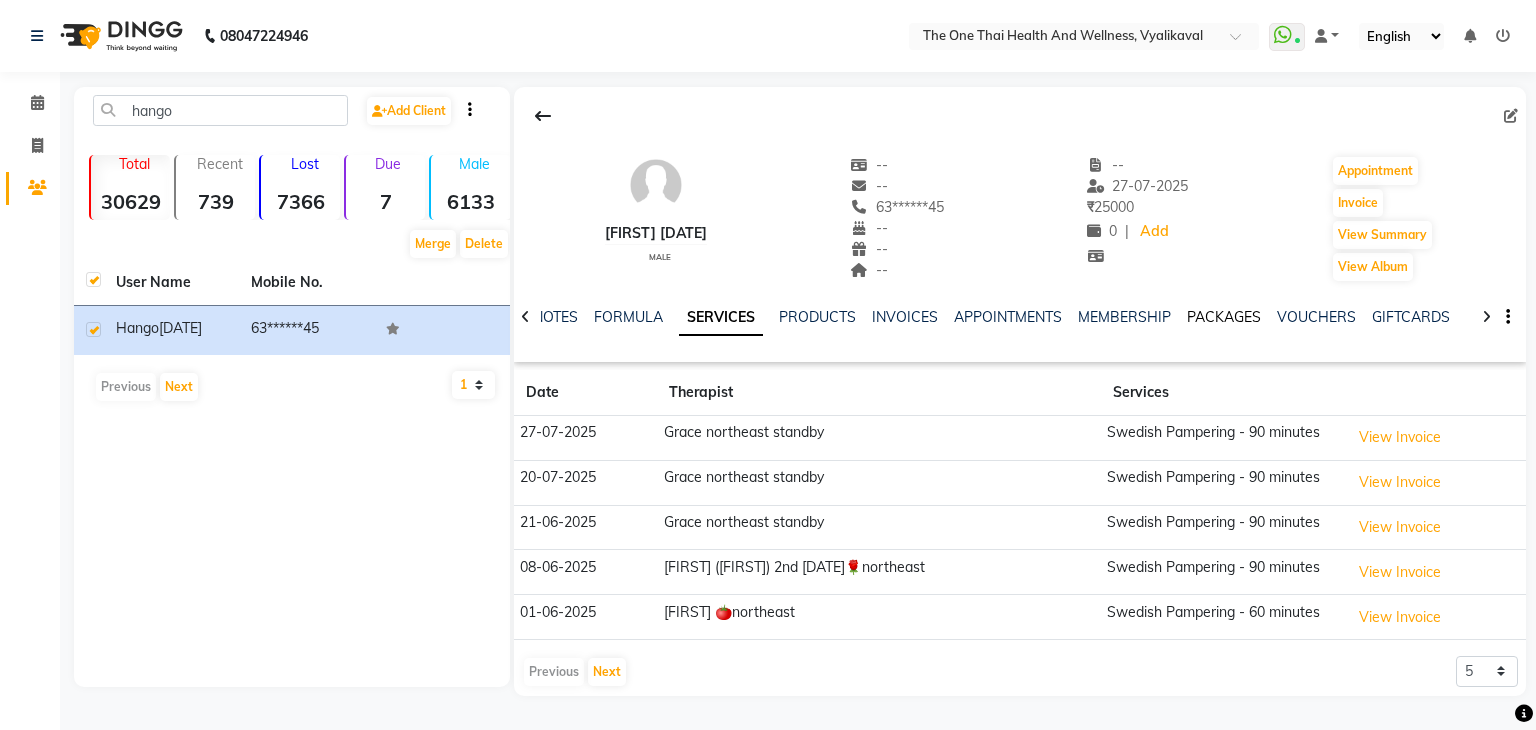 click on "PACKAGES" 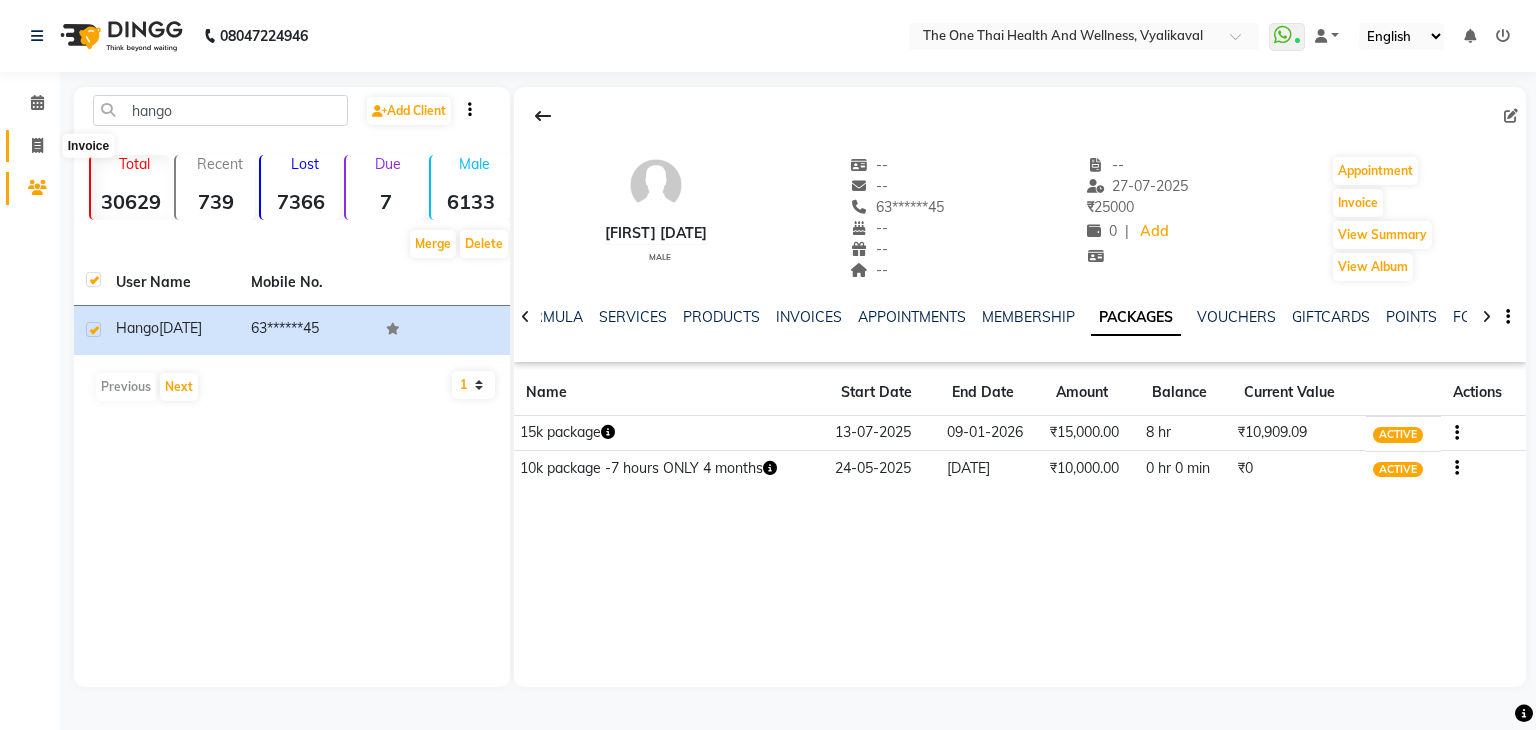 click 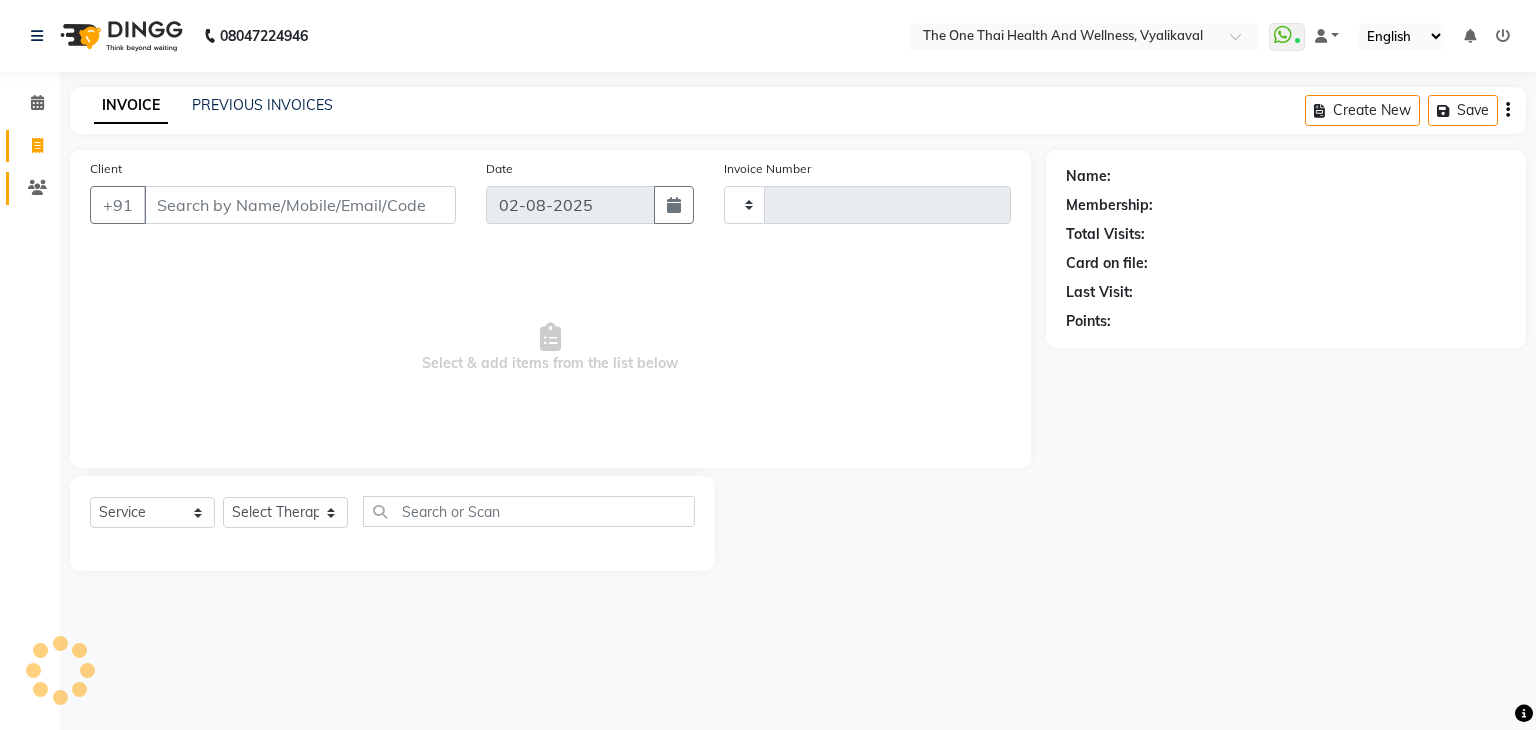 type on "1676" 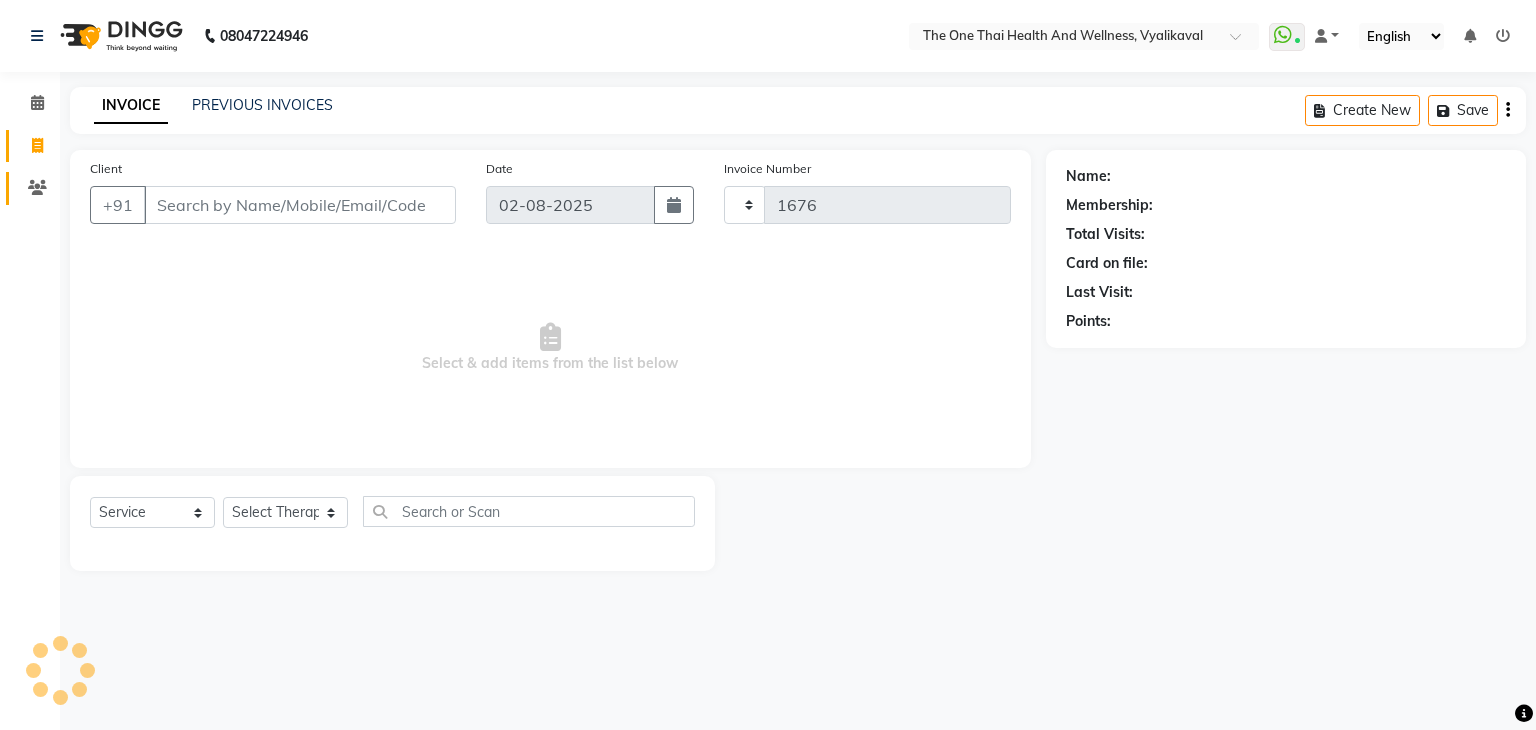 select on "5972" 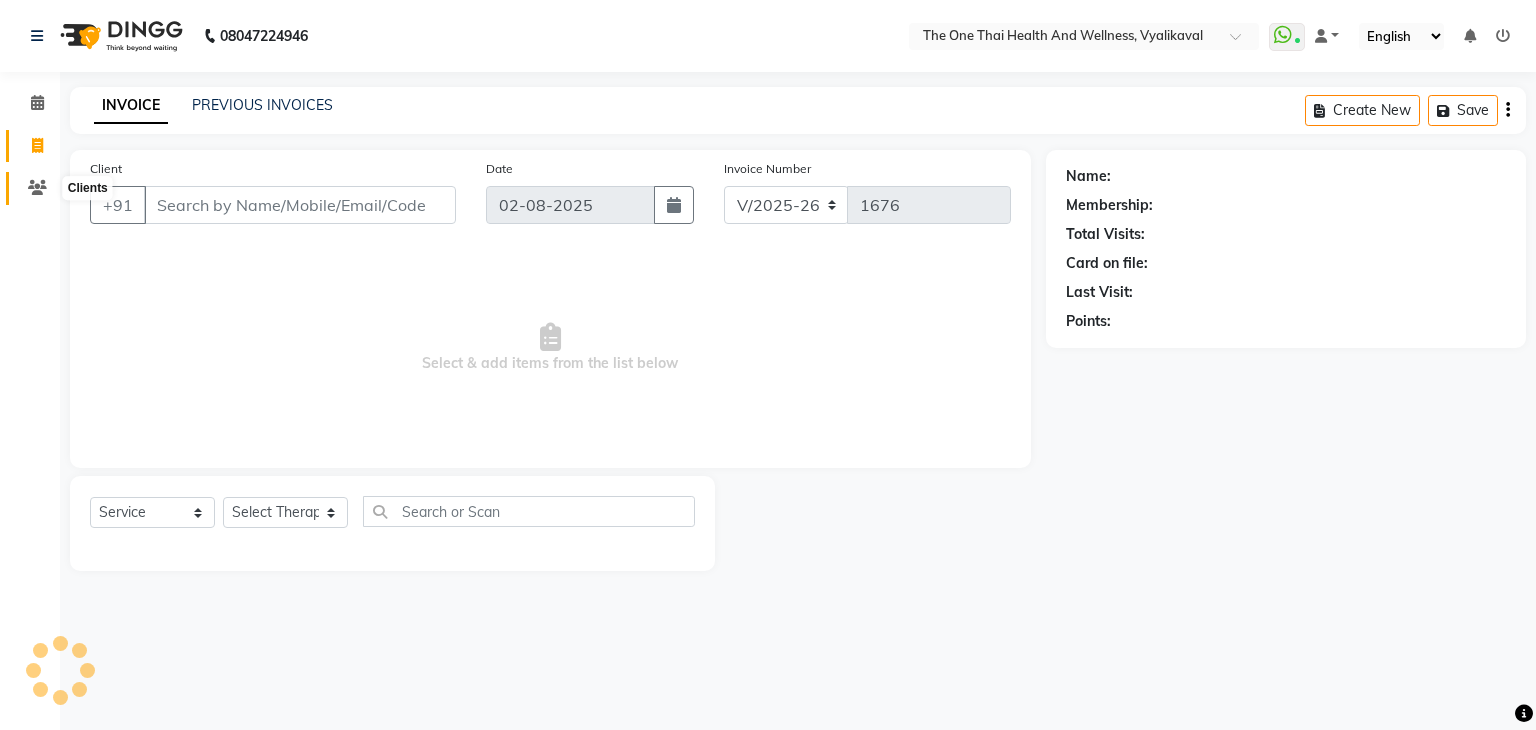 click 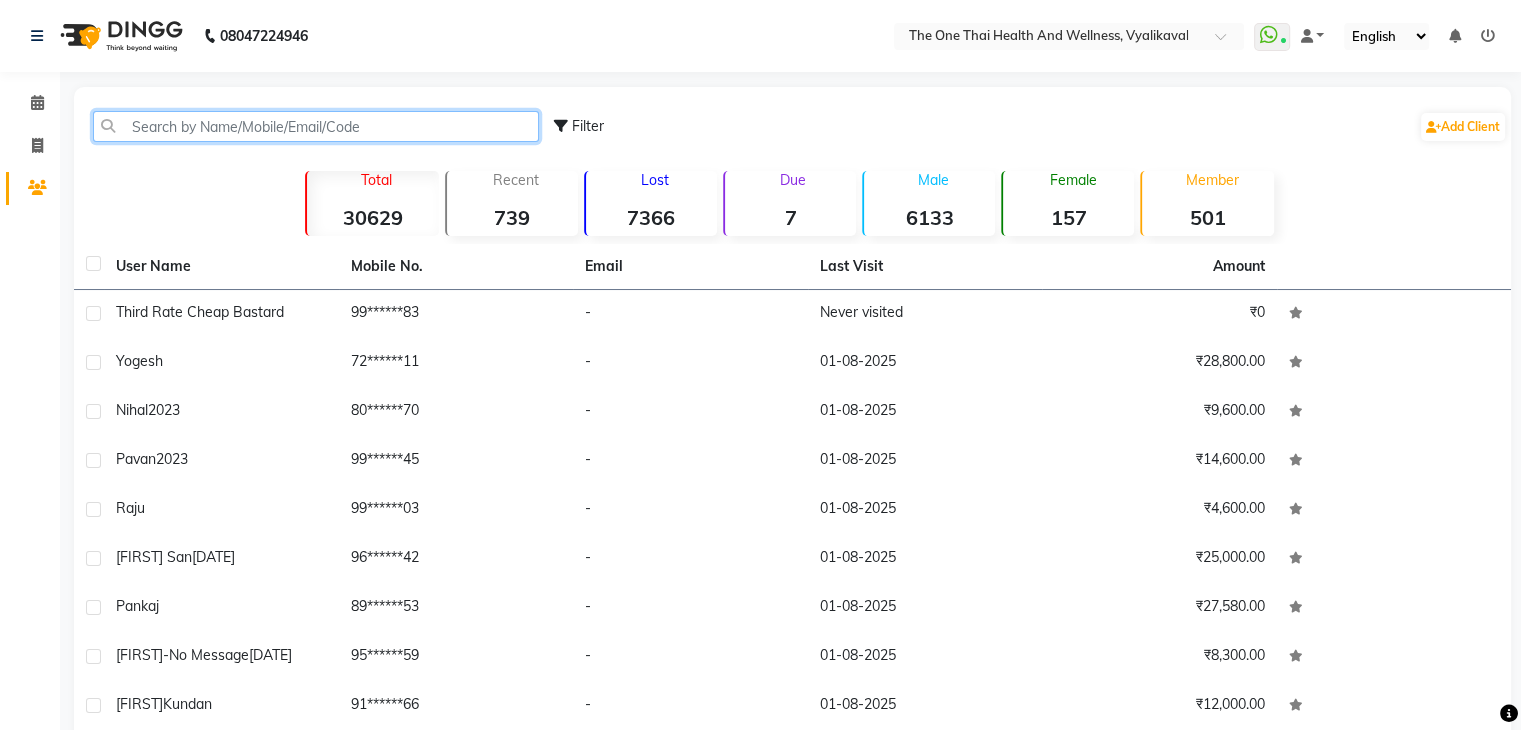 click 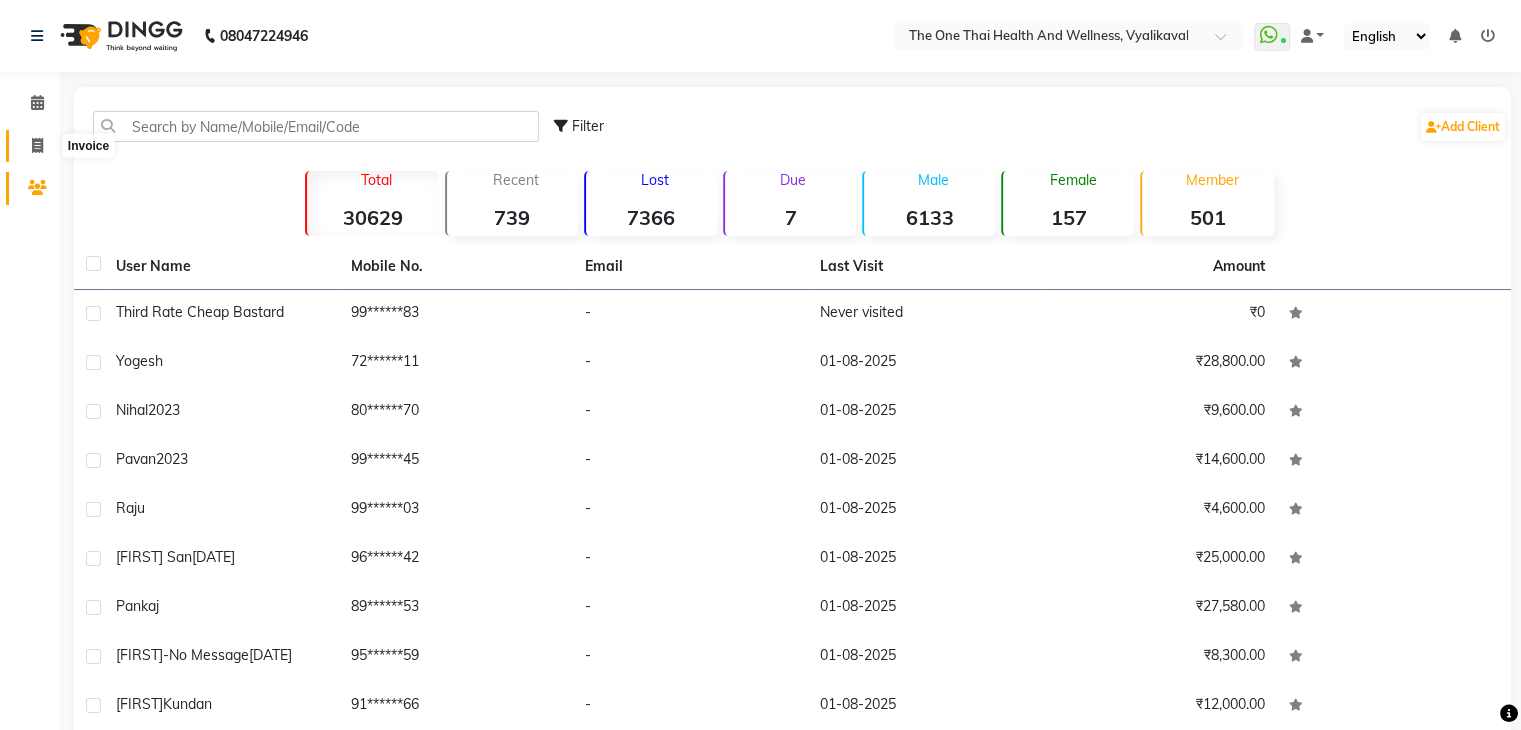click 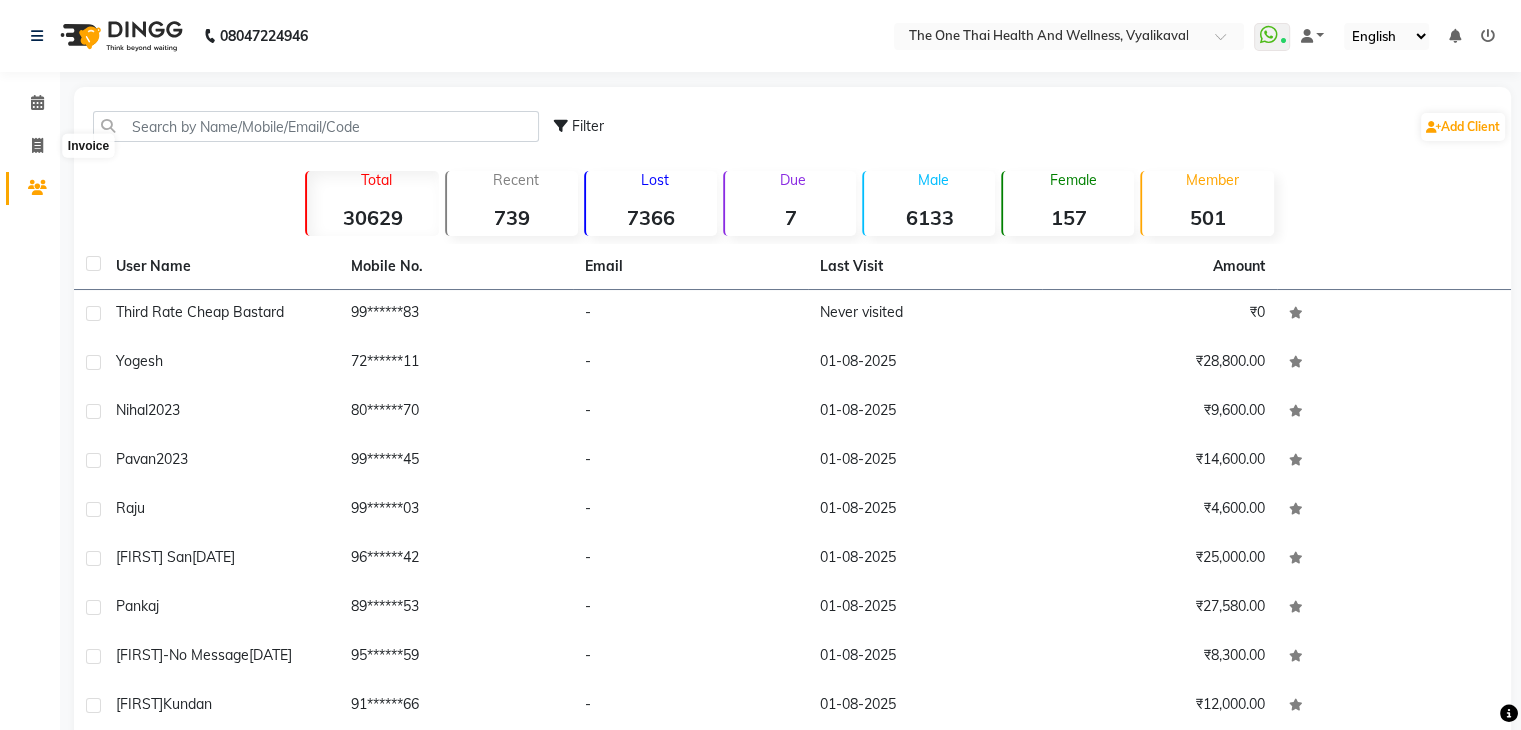 select on "5972" 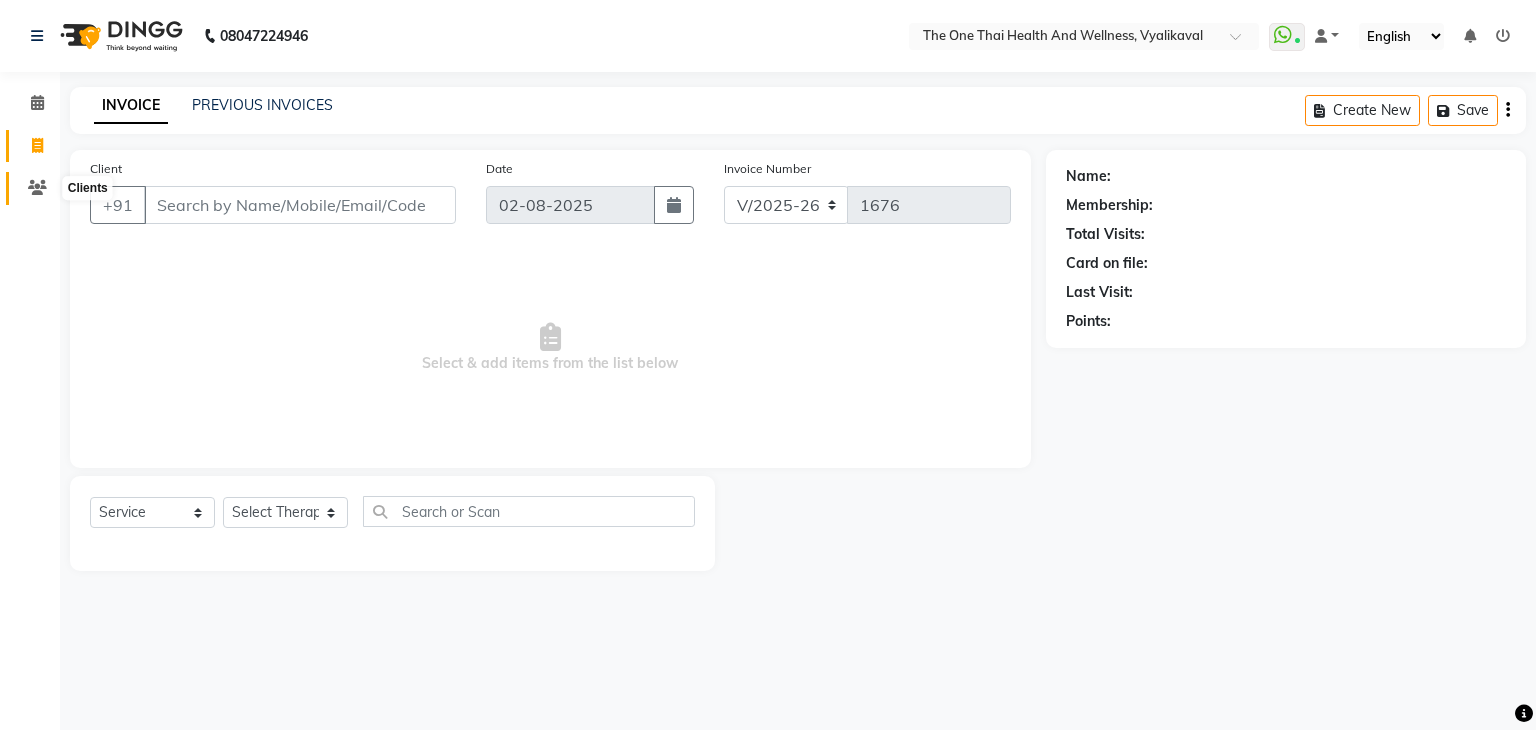 click 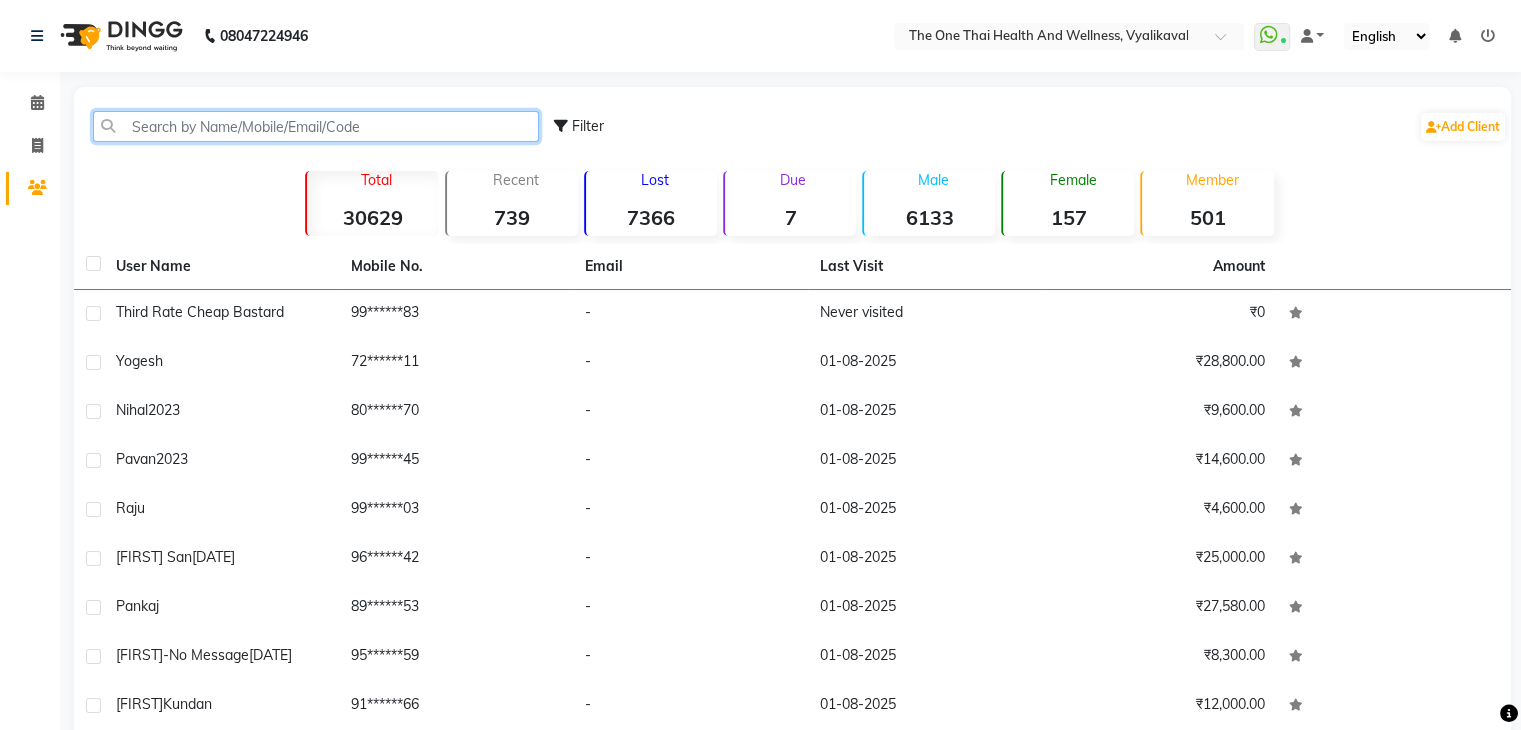 click 